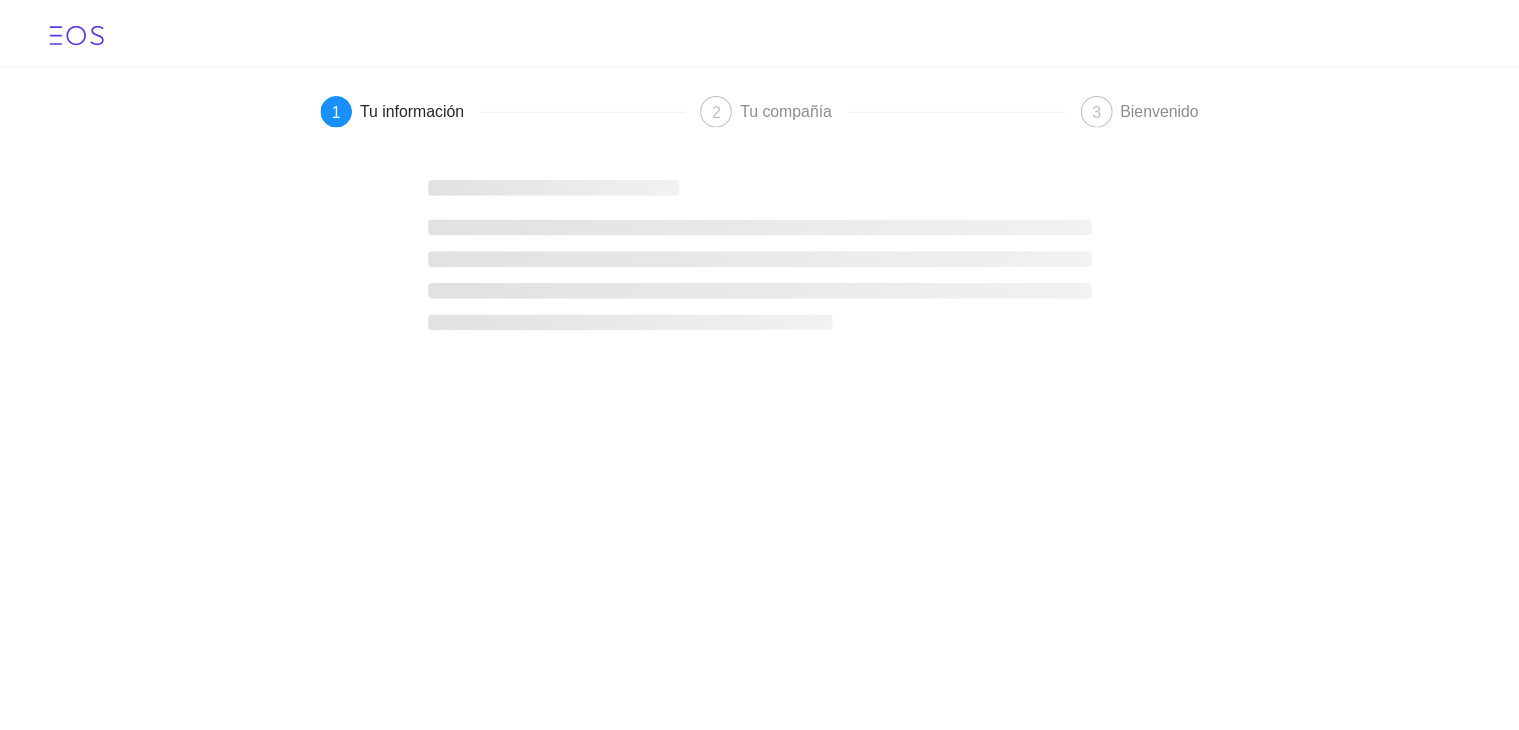 scroll, scrollTop: 0, scrollLeft: 0, axis: both 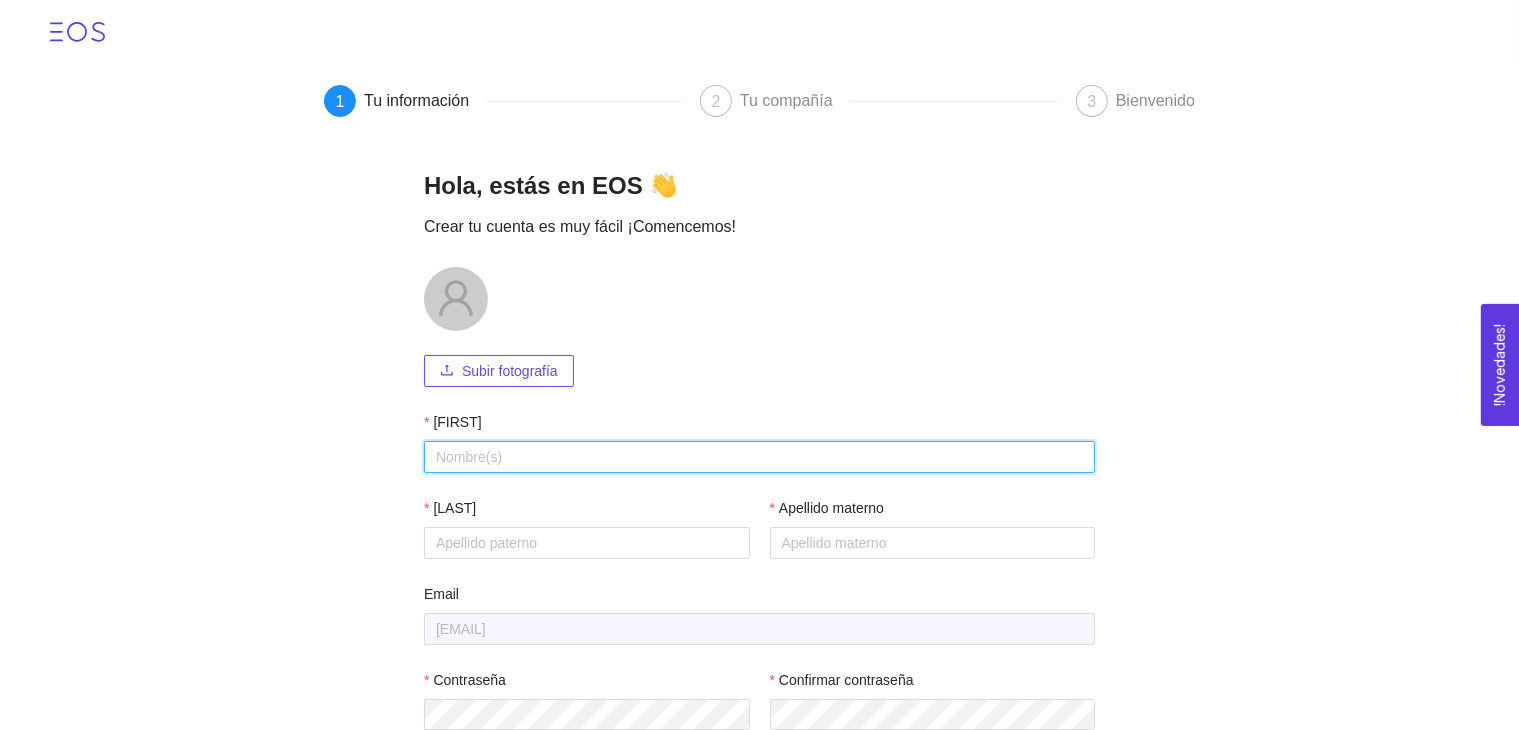 click on "[FIRST]" at bounding box center [759, 457] 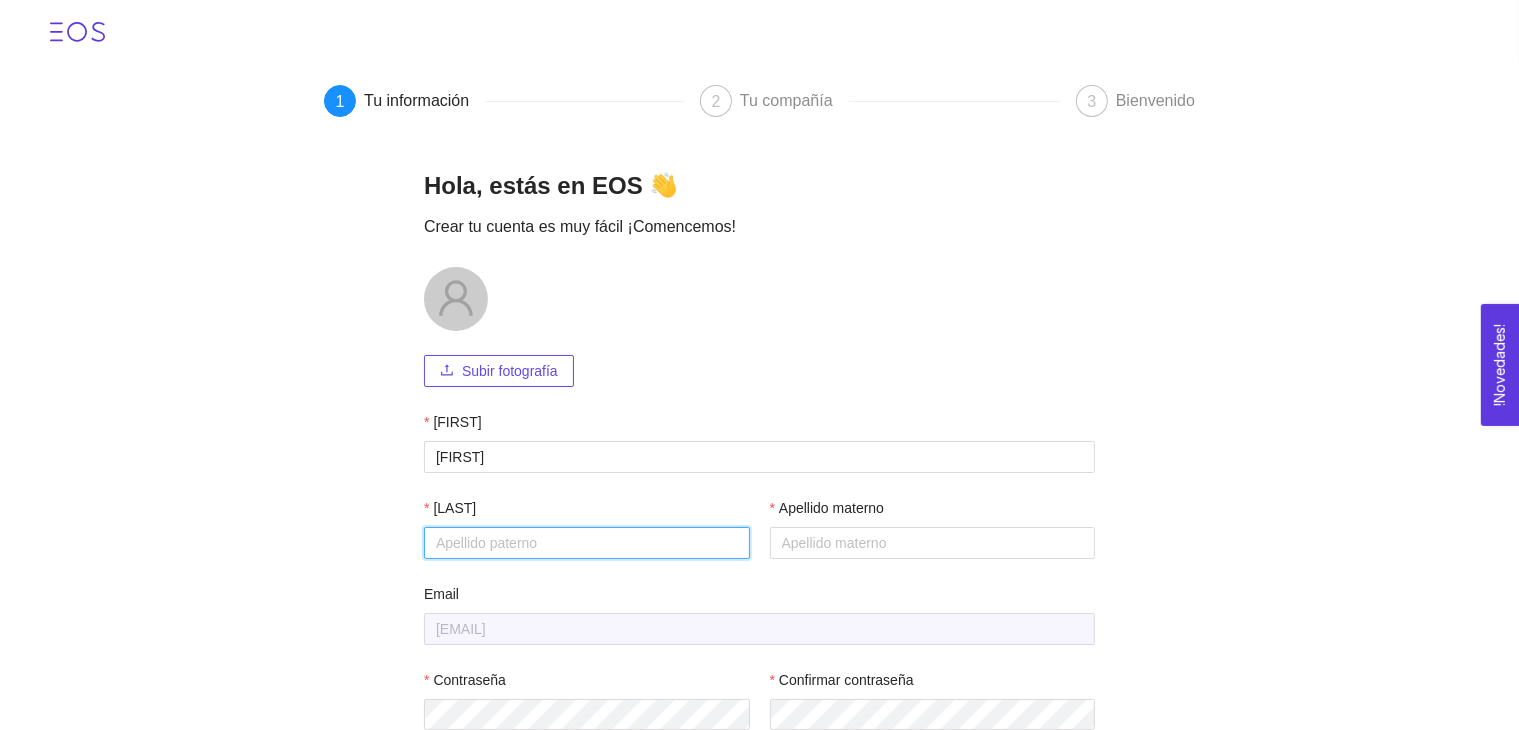 click on "[LAST]" at bounding box center (587, 543) 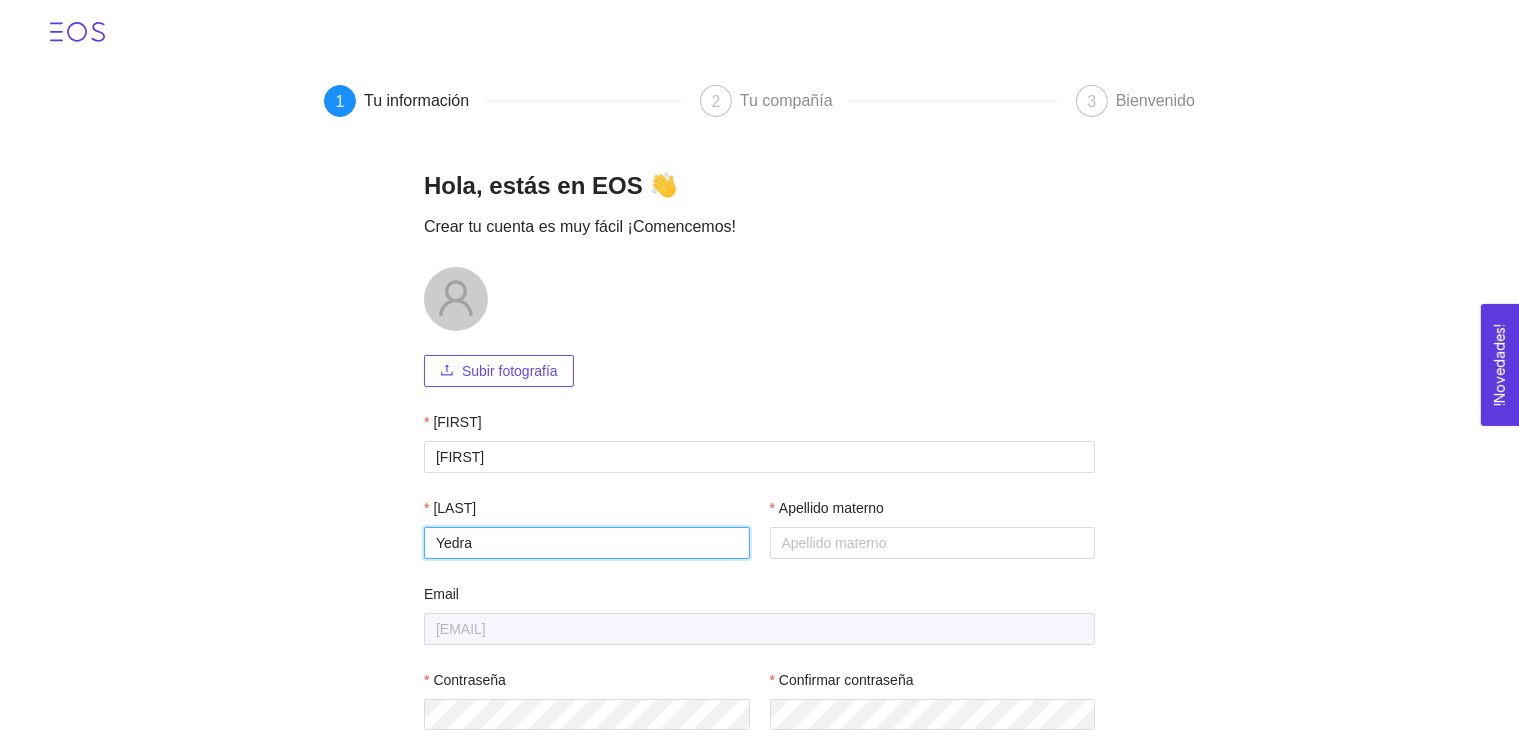 type on "Yedra" 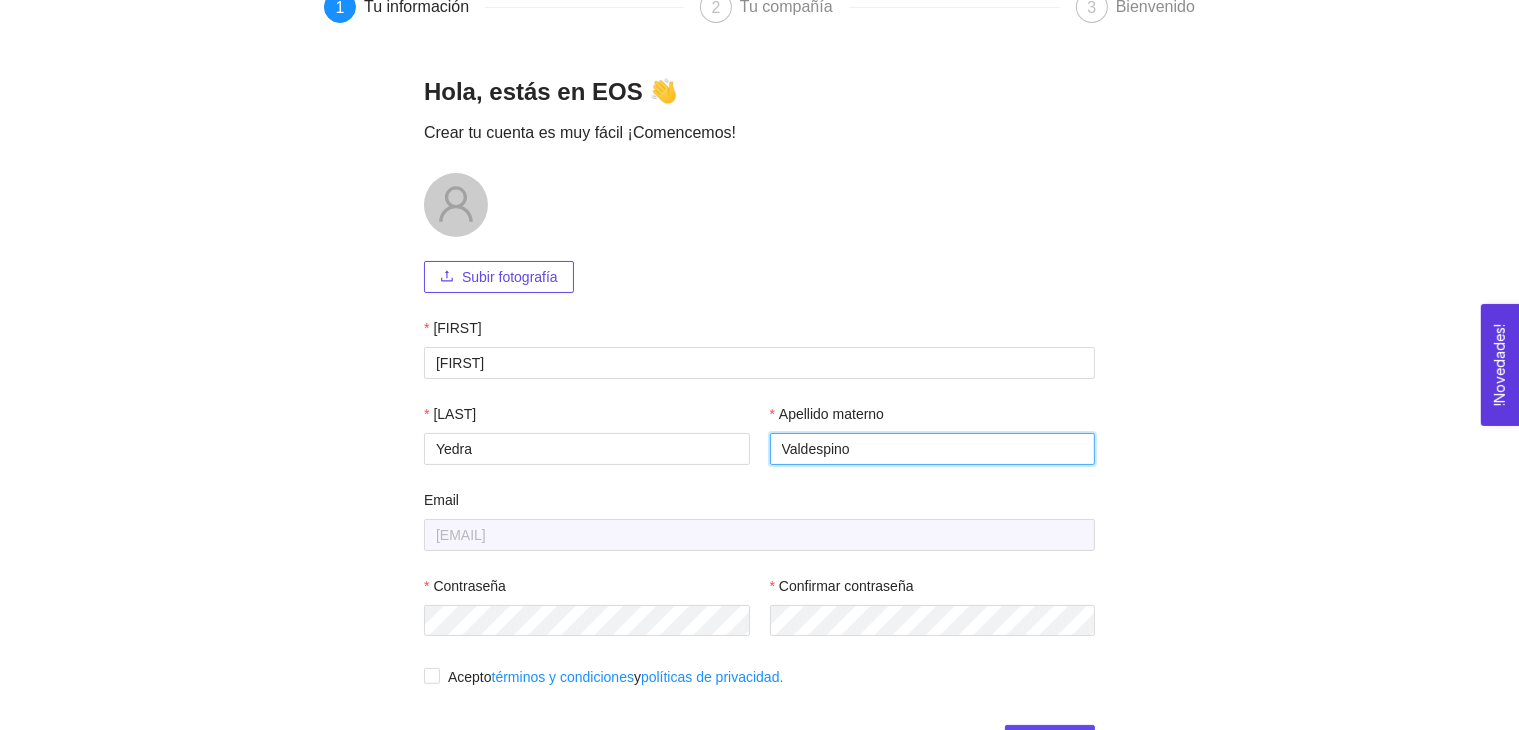 scroll, scrollTop: 123, scrollLeft: 0, axis: vertical 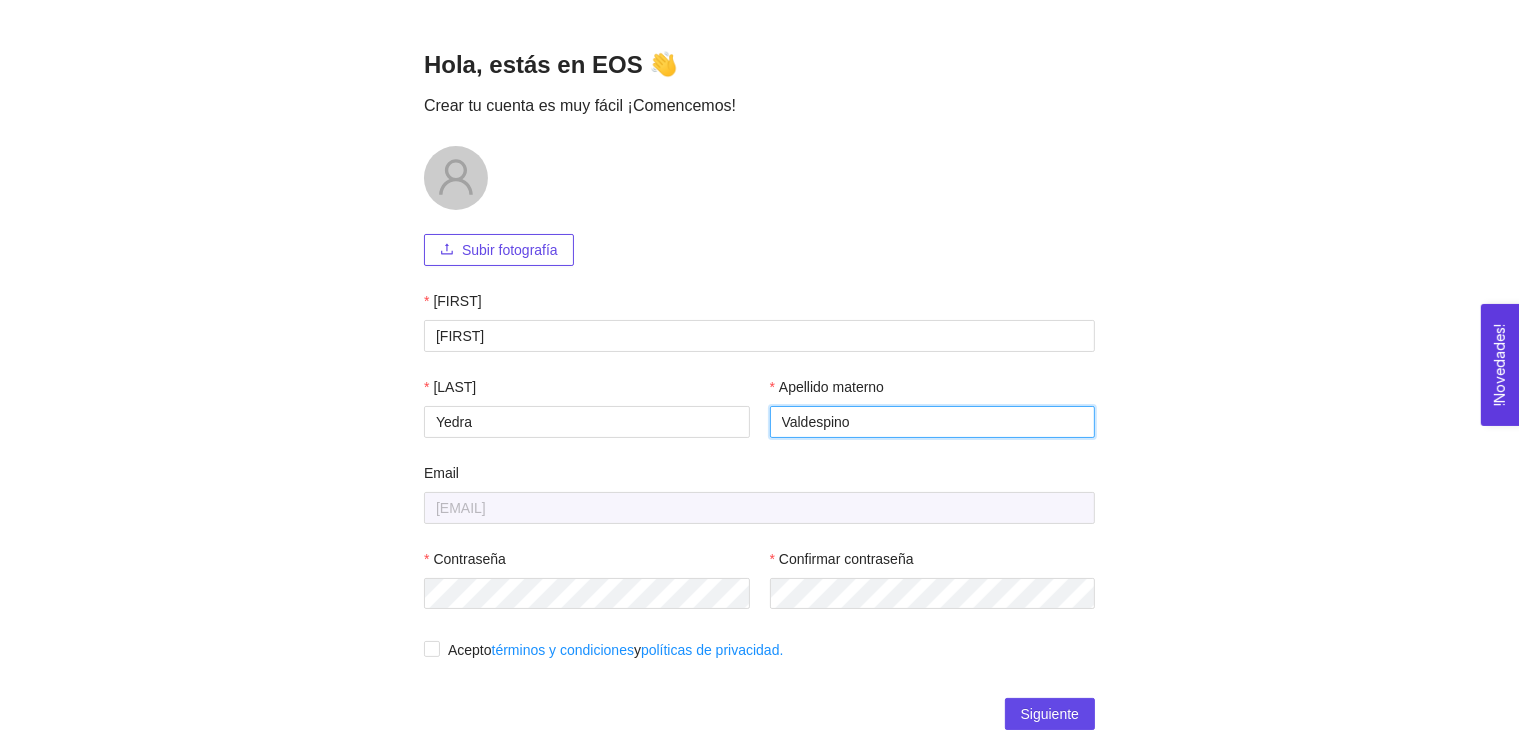 type on "Valdespino" 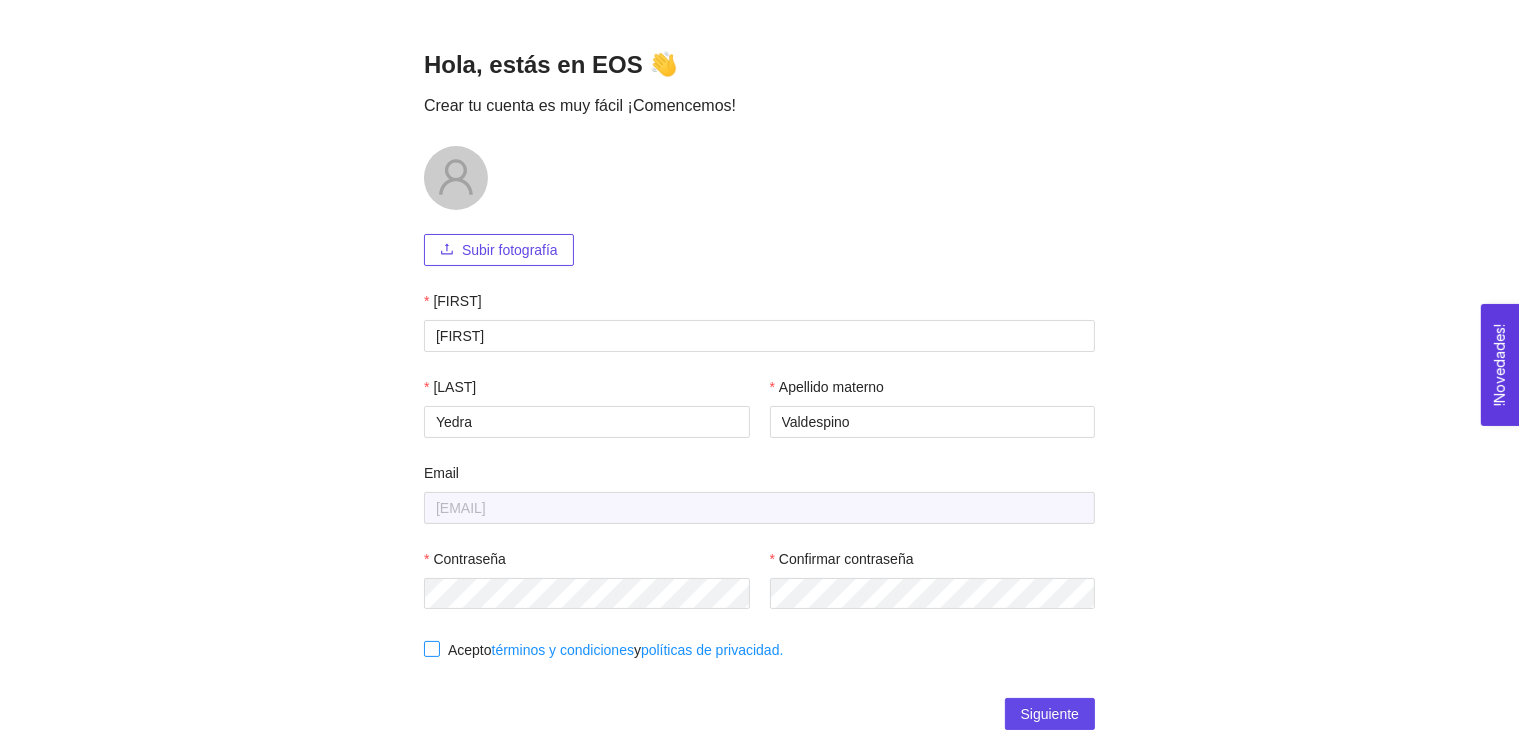 click on "Acepto términos y condiciones y políticas de privacidad." at bounding box center (431, 648) 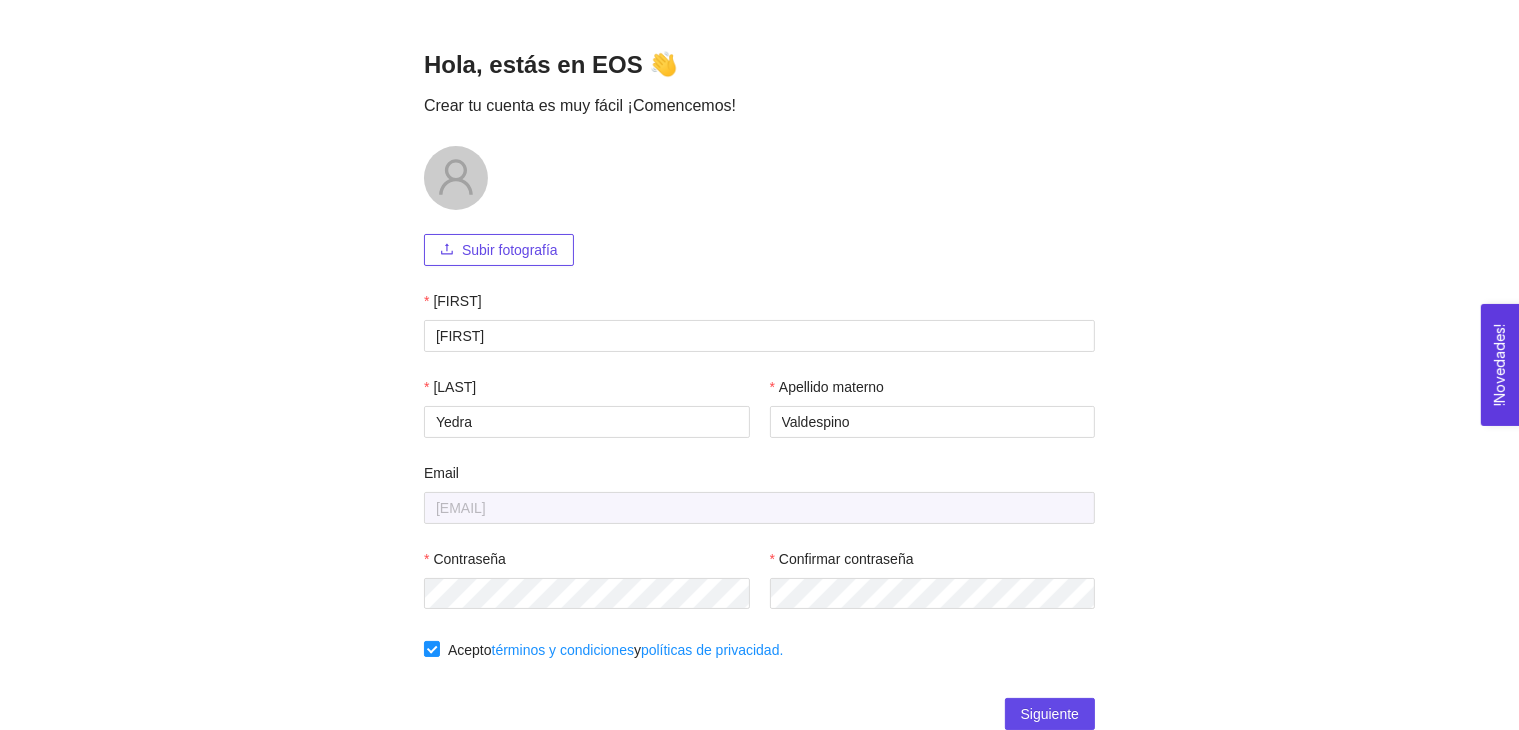 scroll, scrollTop: 122, scrollLeft: 0, axis: vertical 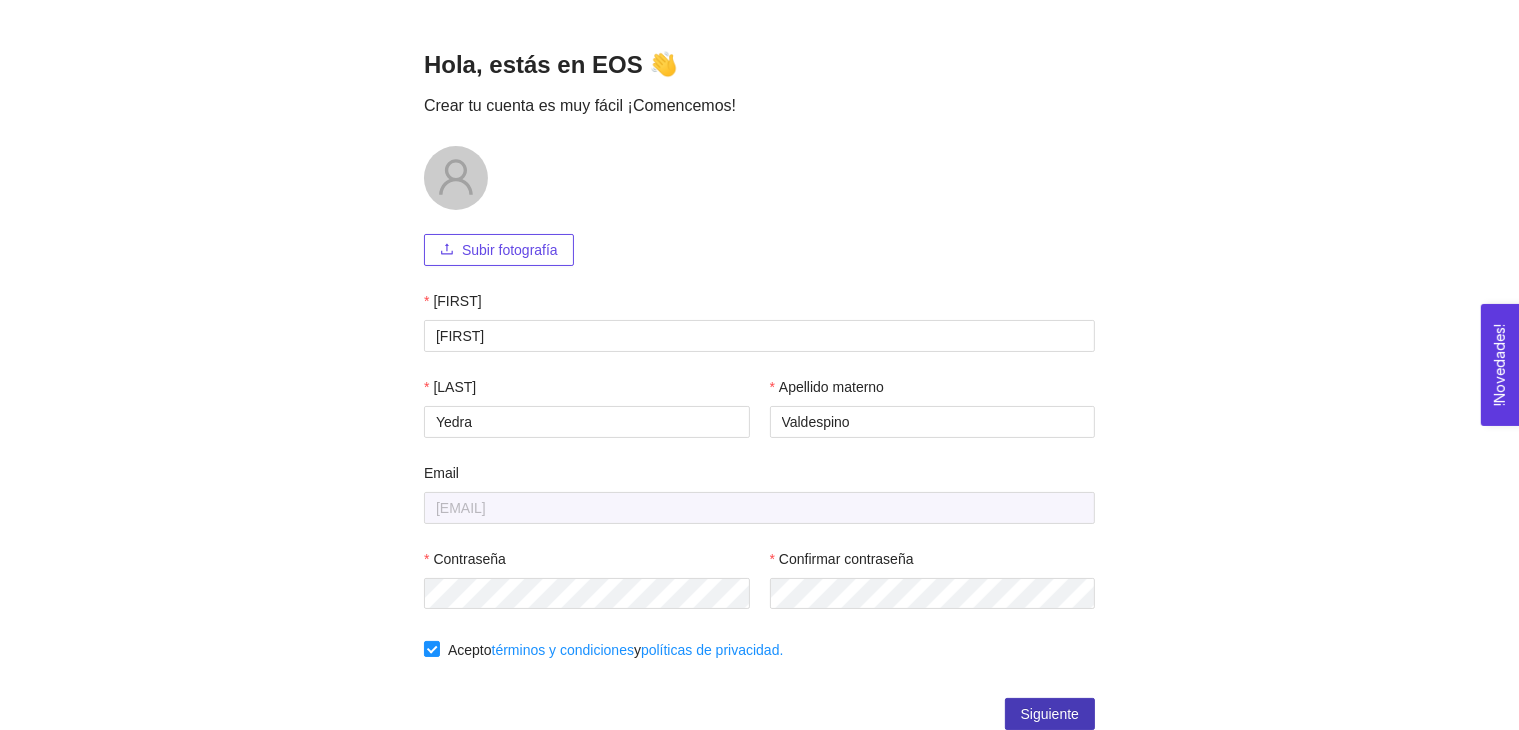 click on "Siguiente" at bounding box center (1050, 714) 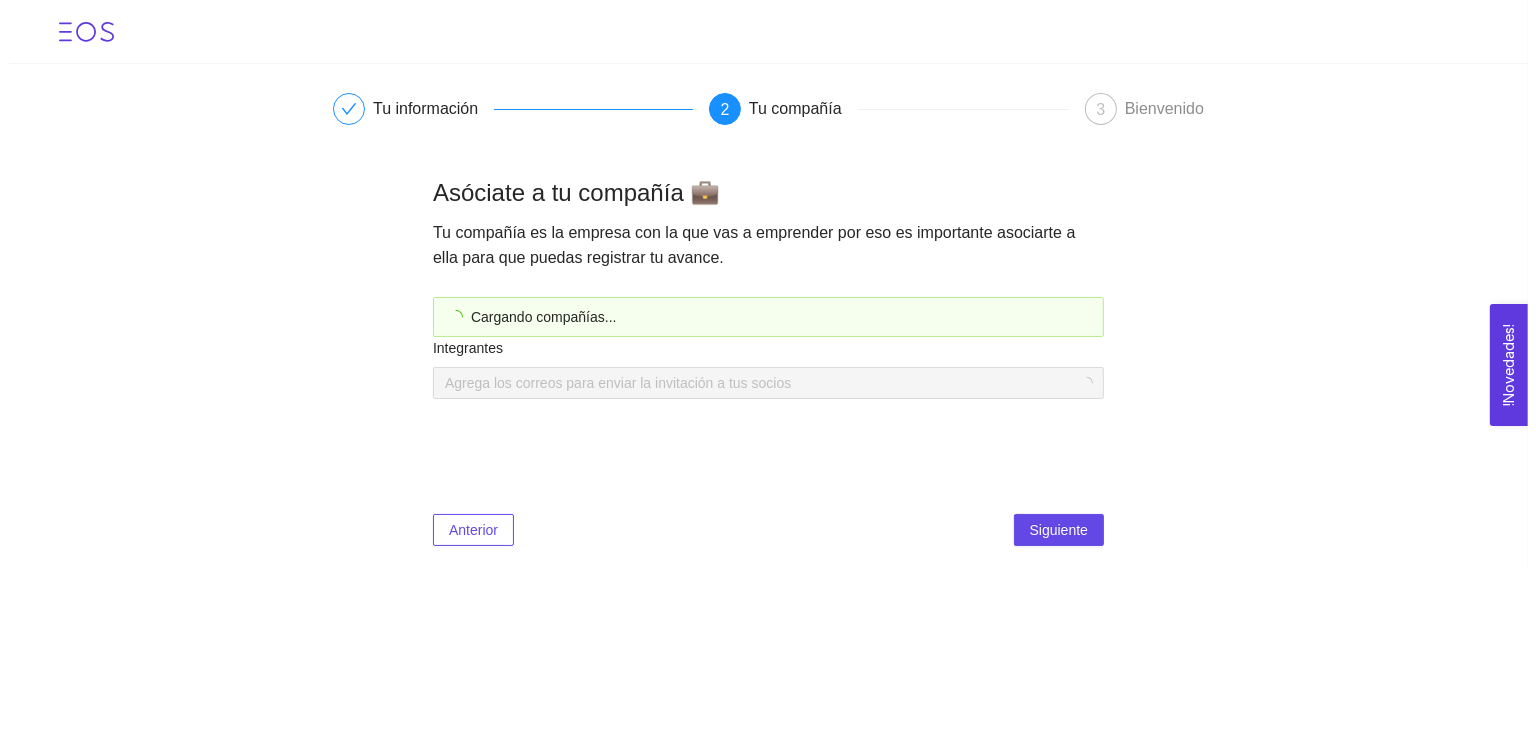 scroll, scrollTop: 0, scrollLeft: 0, axis: both 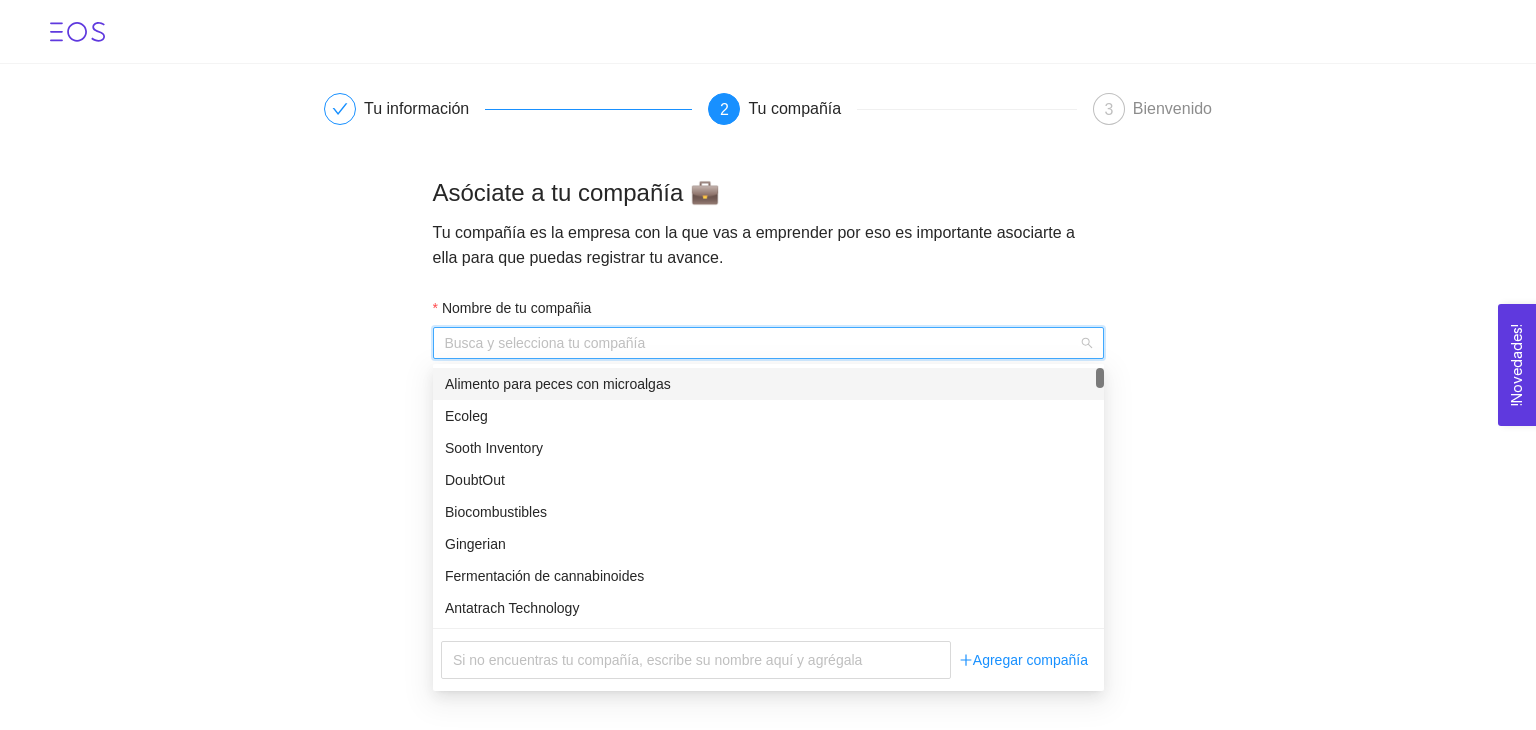 click on "Nombre de tu compañia" at bounding box center (761, 343) 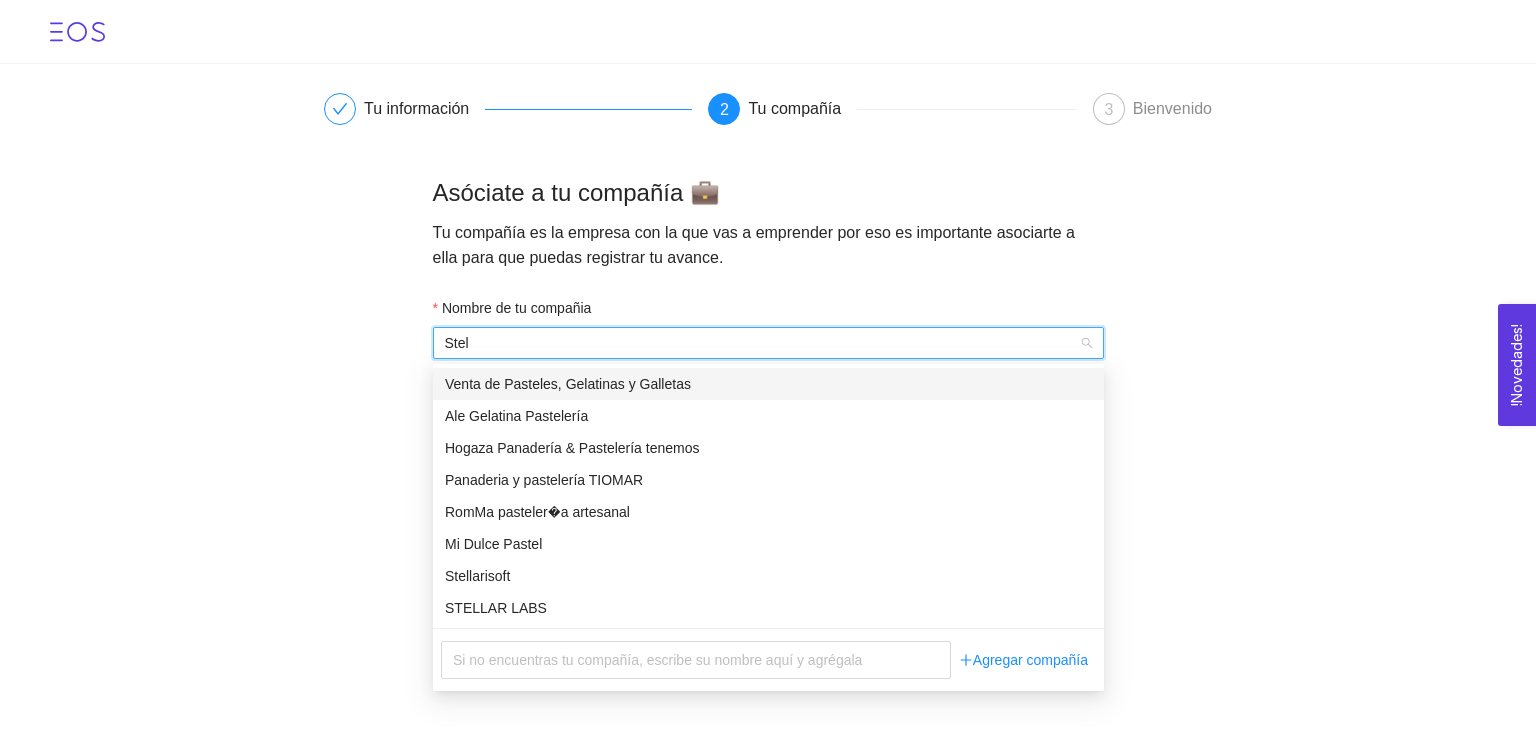 scroll, scrollTop: 0, scrollLeft: 0, axis: both 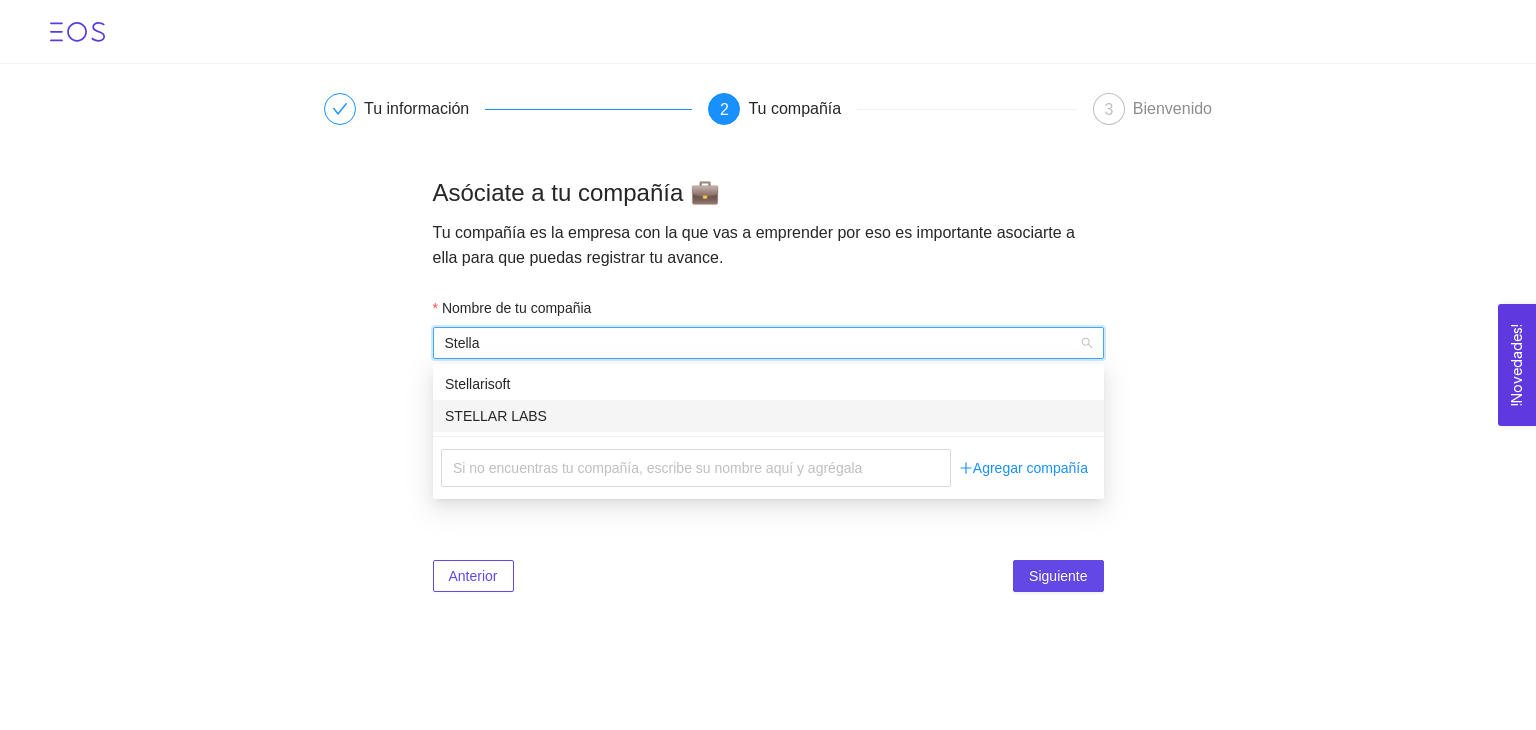 click on "STELLAR LABS" at bounding box center [768, 416] 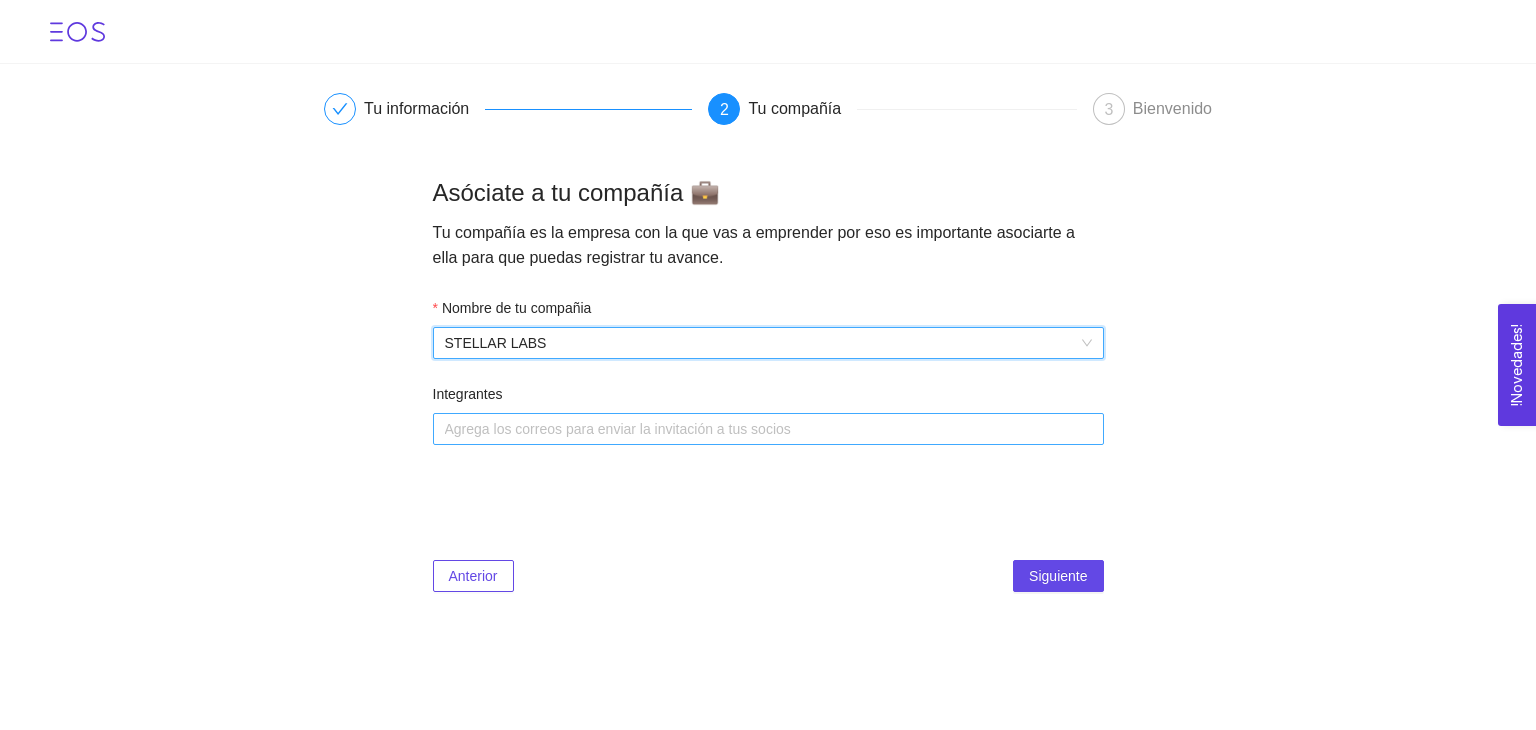 click at bounding box center [758, 429] 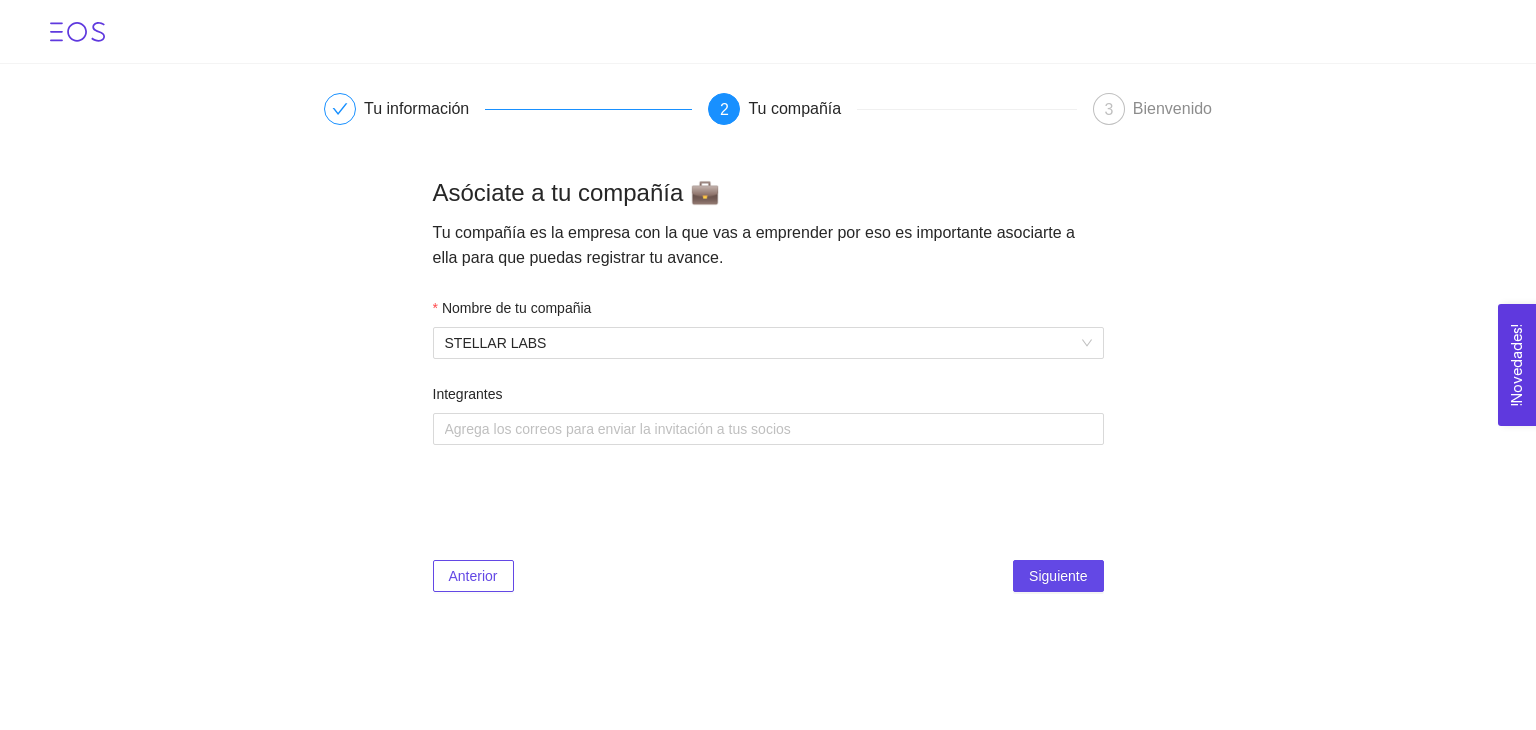 click on "Tu información 2 Tu compañía 3 Bienvenido Asóciate a tu compañía 💼 Tu compañía es la empresa con la que vas a emprender por eso es importante asociarte a ella para que puedas registrar tu avance. Nombre de tu compañia STELLAR LABS Integrantes Agrega los correos para enviar la invitación a tus socios Anterior Siguiente" at bounding box center [768, 340] 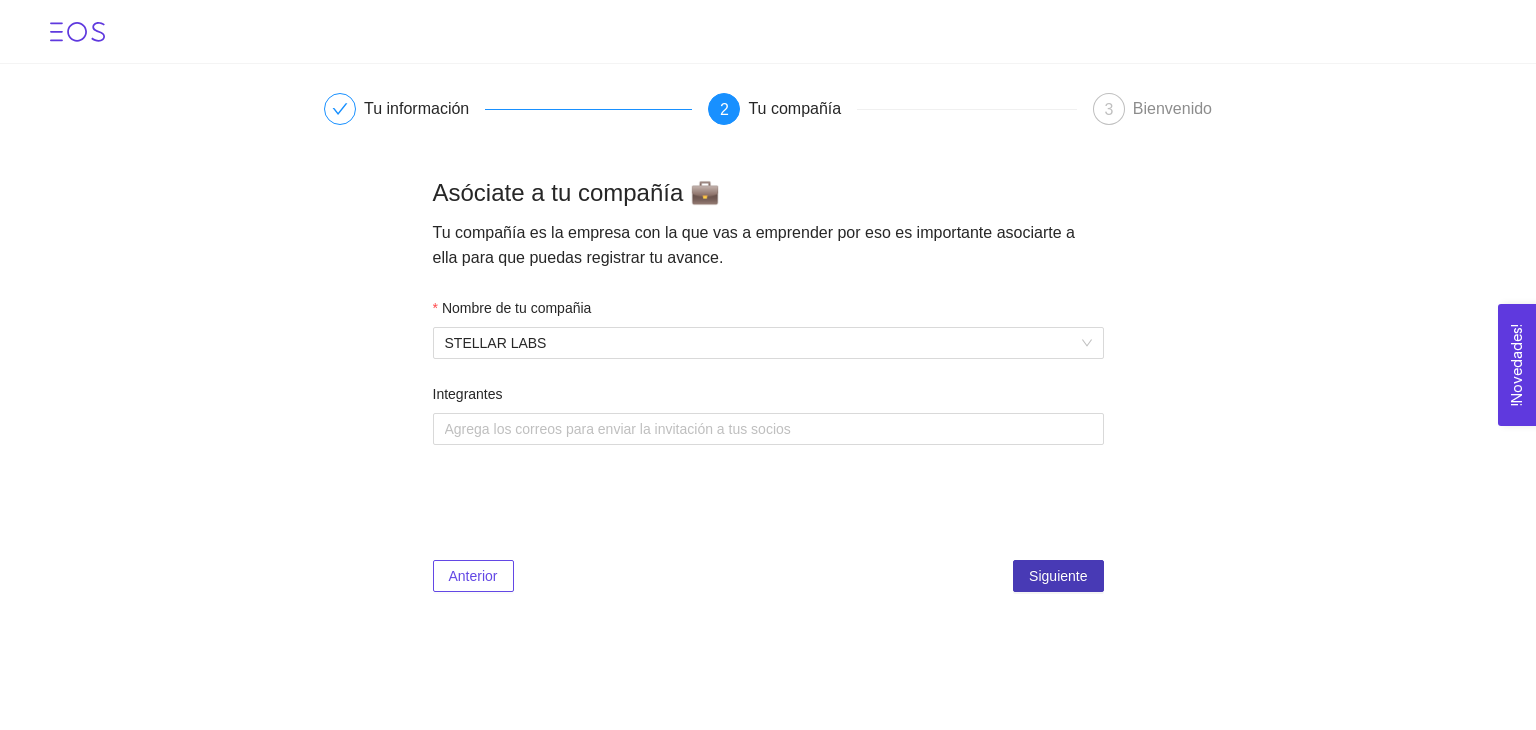 click on "Siguiente" at bounding box center (1058, 576) 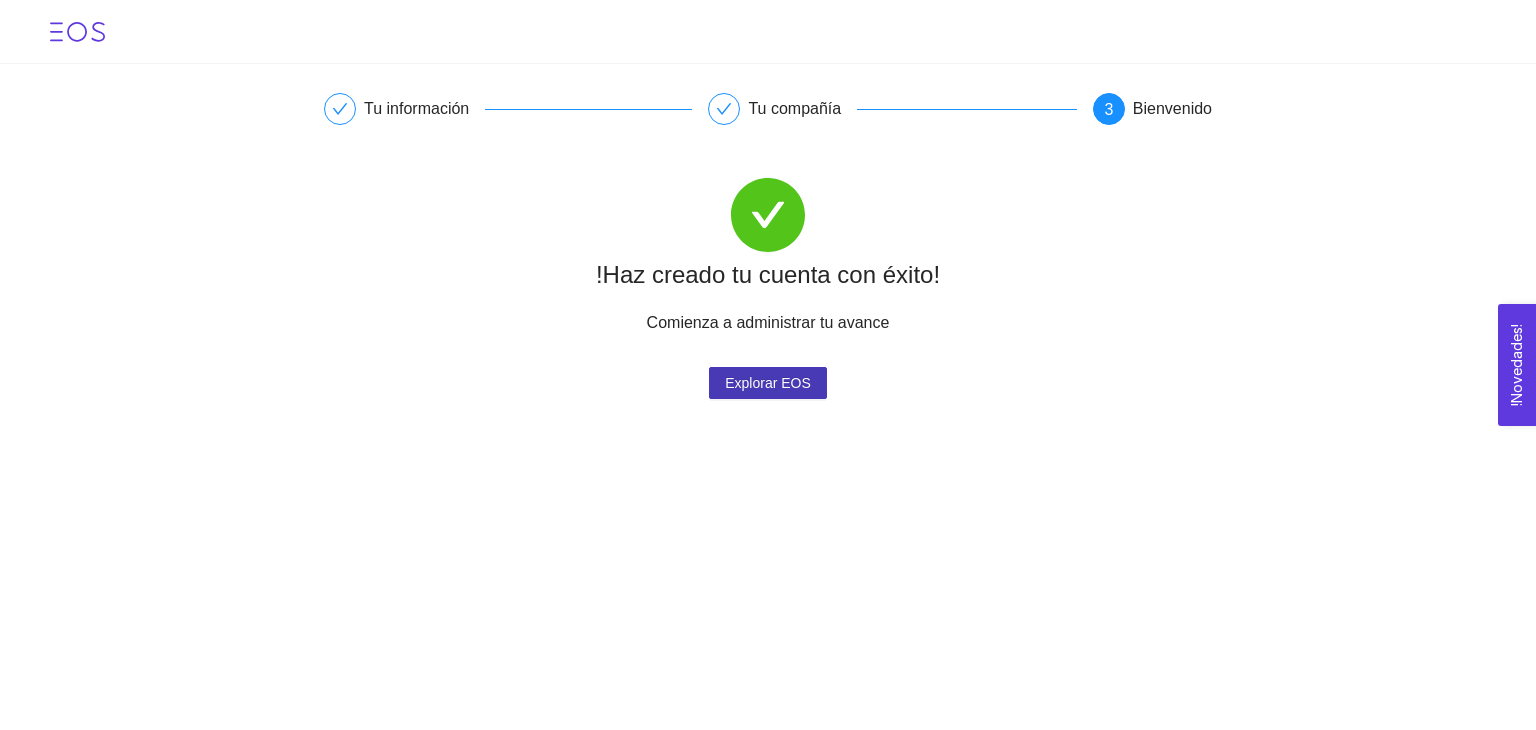 click on "Explorar EOS" at bounding box center [768, 383] 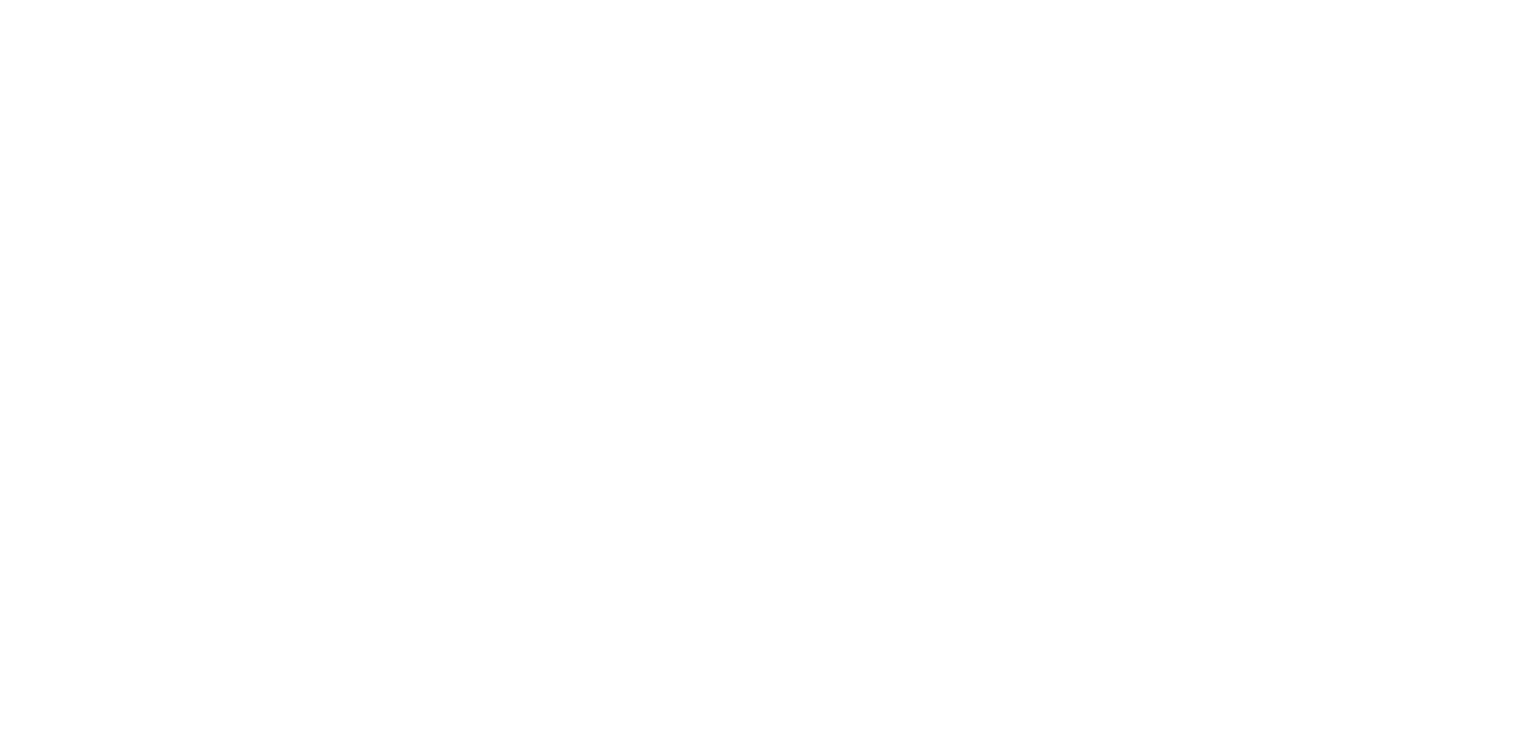 scroll, scrollTop: 0, scrollLeft: 0, axis: both 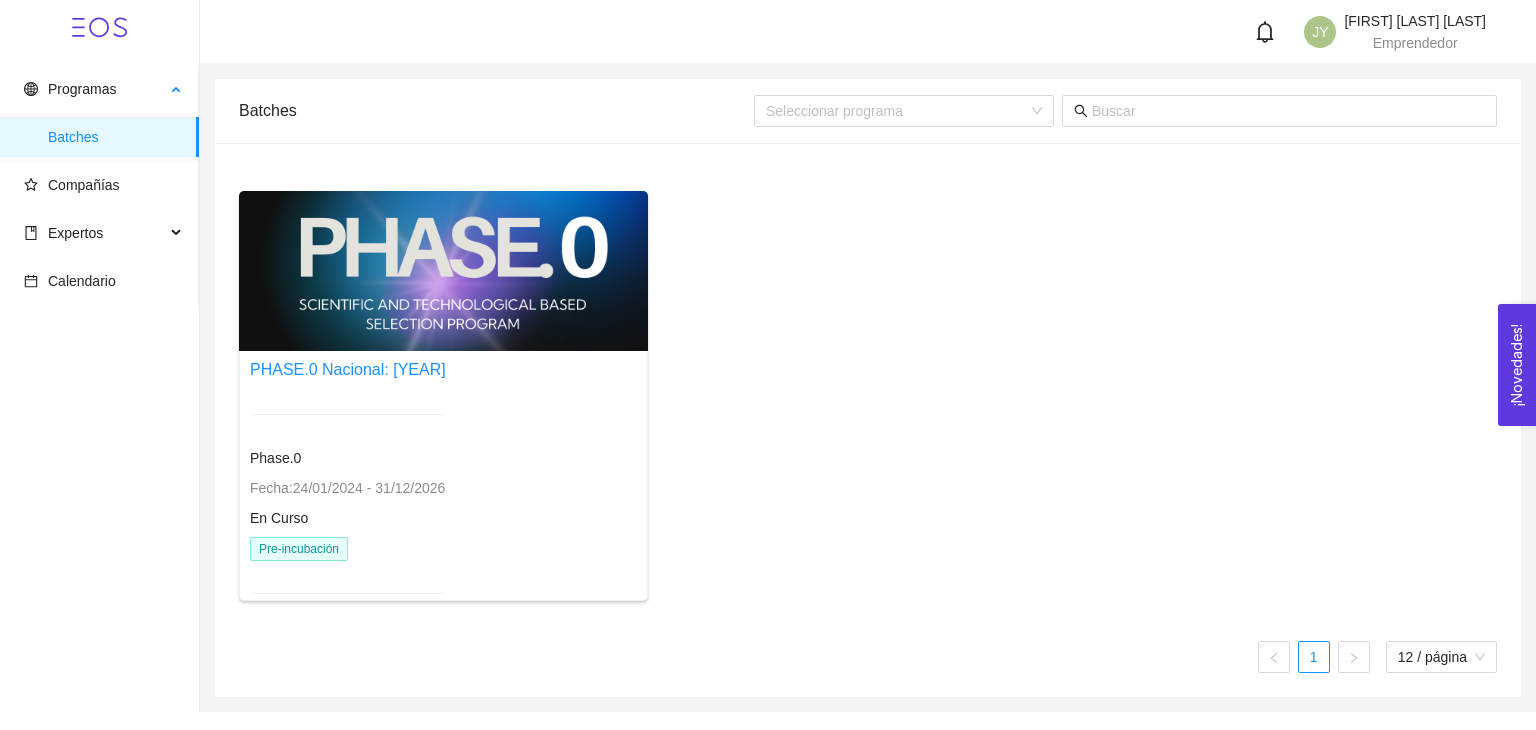click on "Batches" at bounding box center (115, 137) 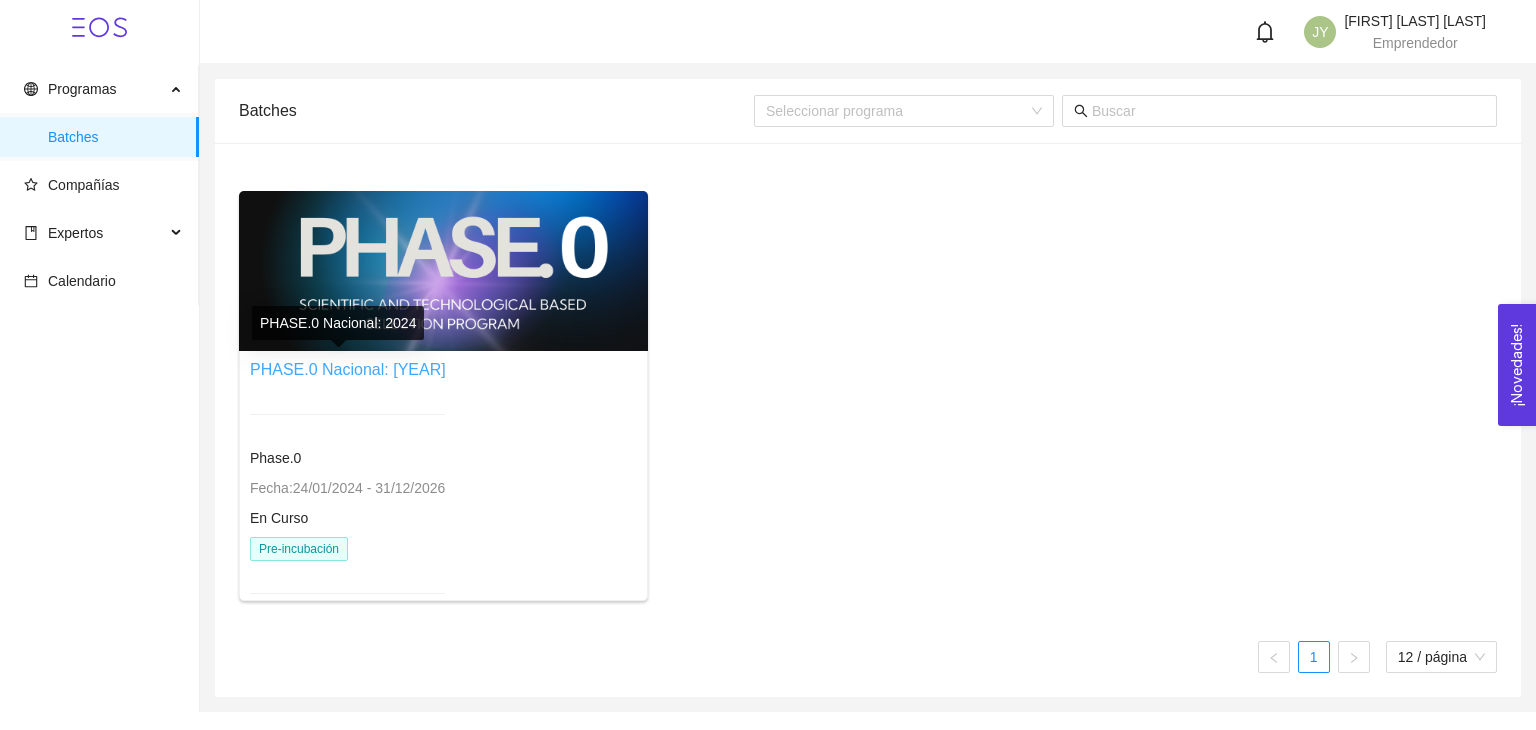 type 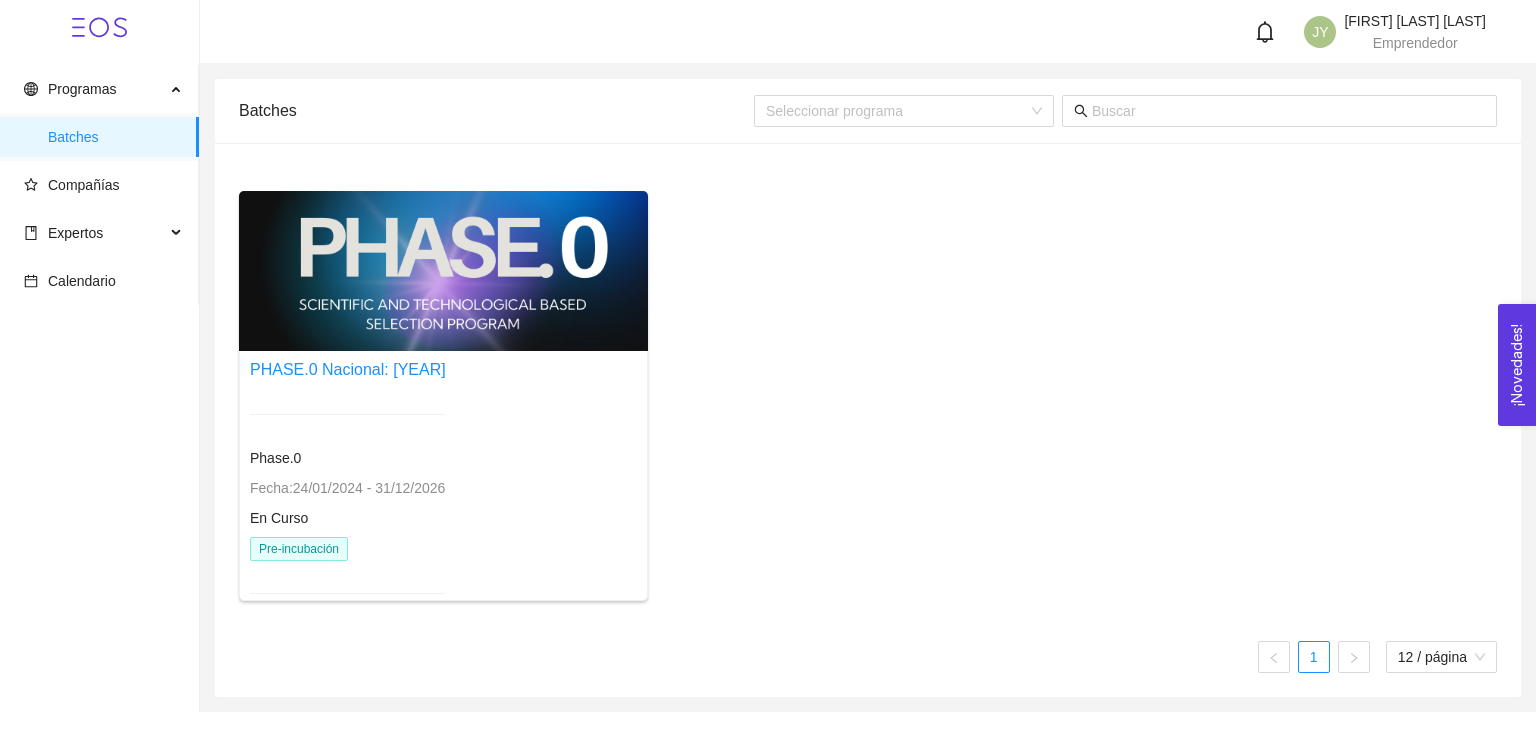 click on "Phase.0" at bounding box center (275, 458) 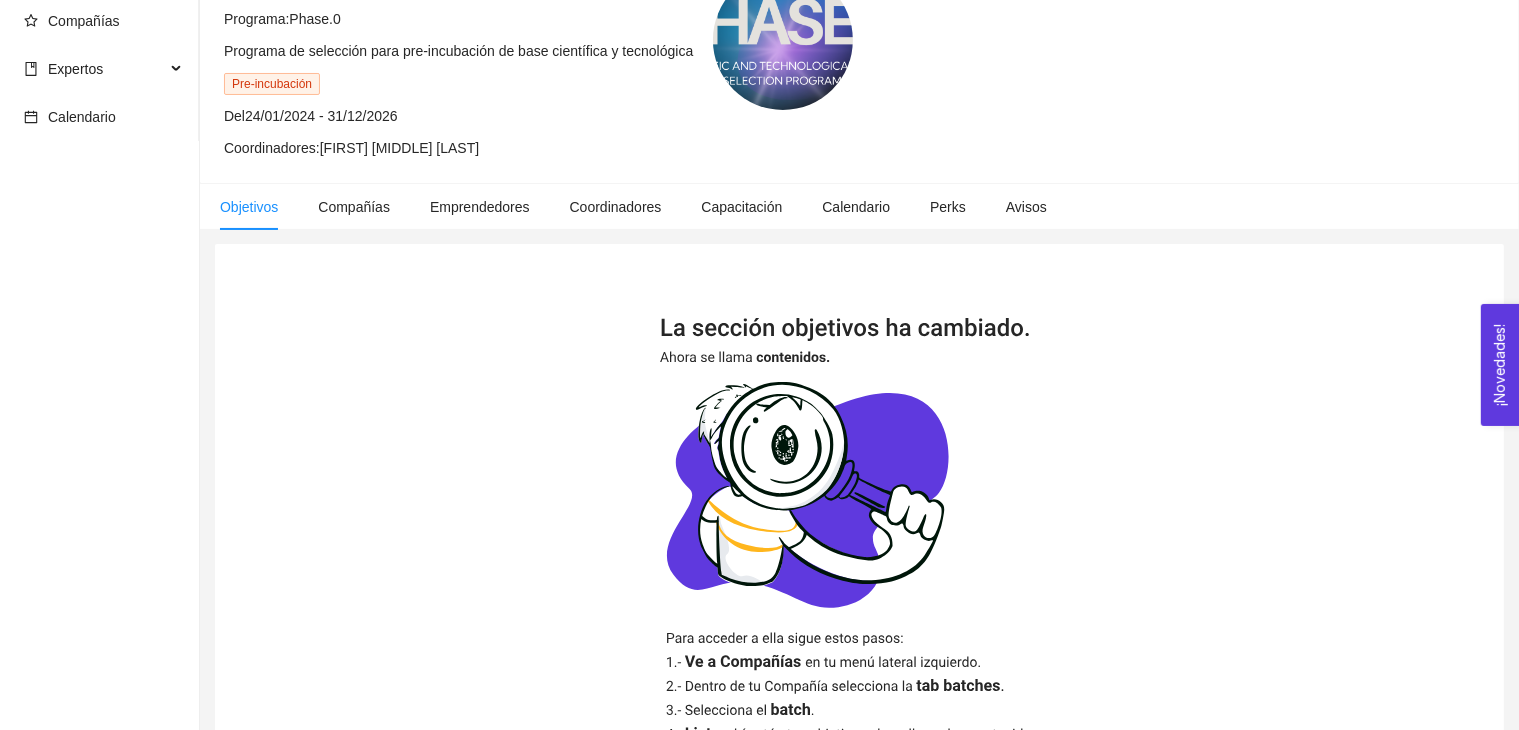 scroll, scrollTop: 159, scrollLeft: 0, axis: vertical 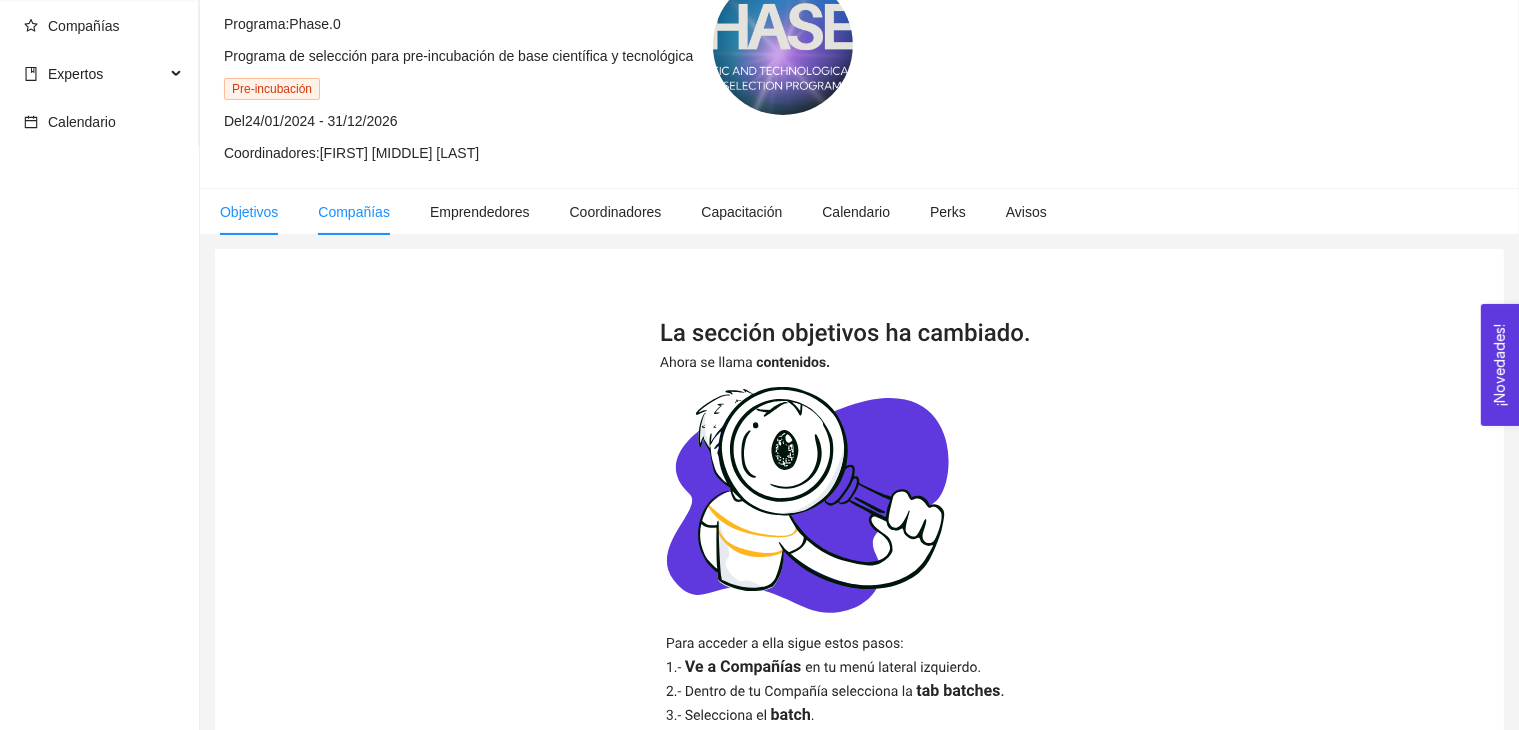 click on "Compañías" at bounding box center [354, 212] 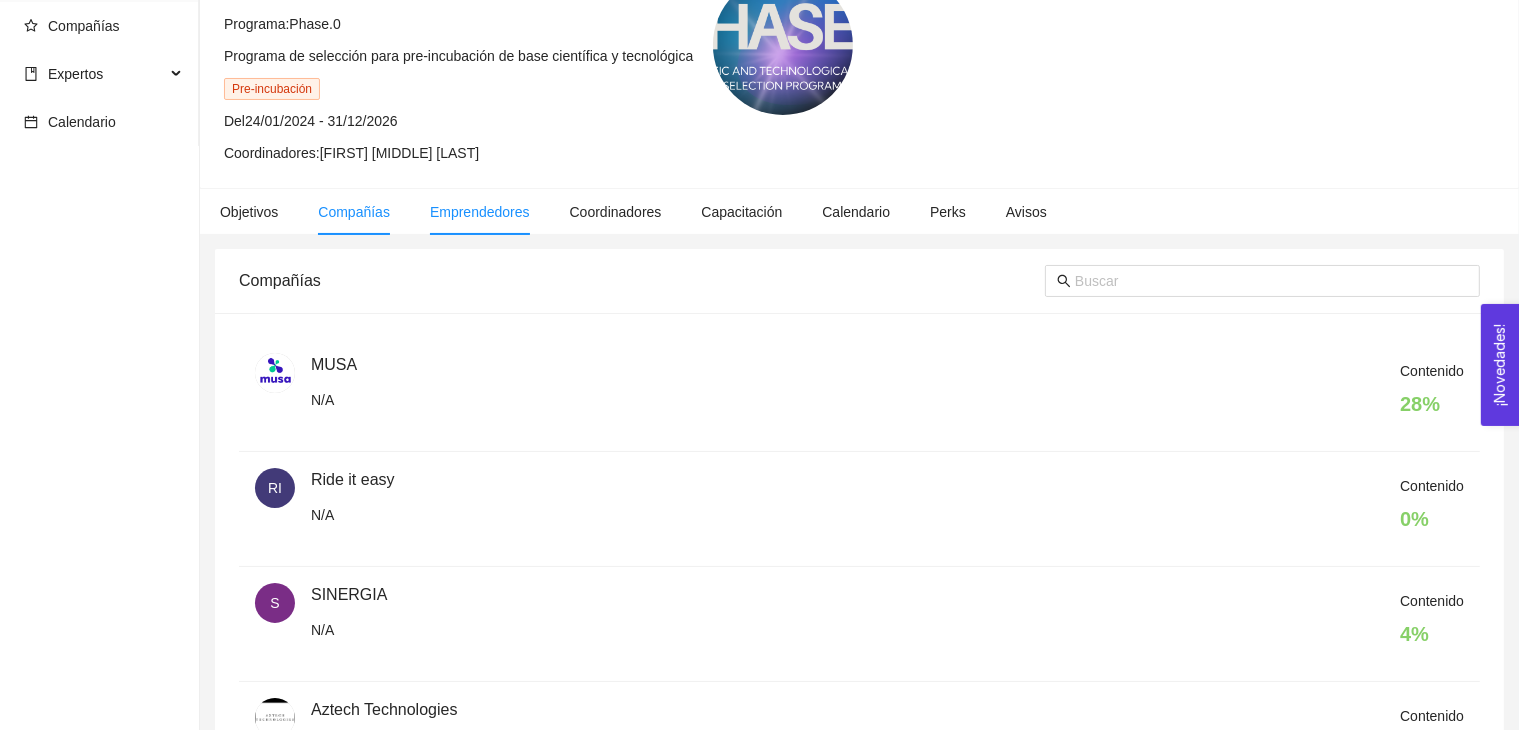 click on "Emprendedores" at bounding box center [480, 212] 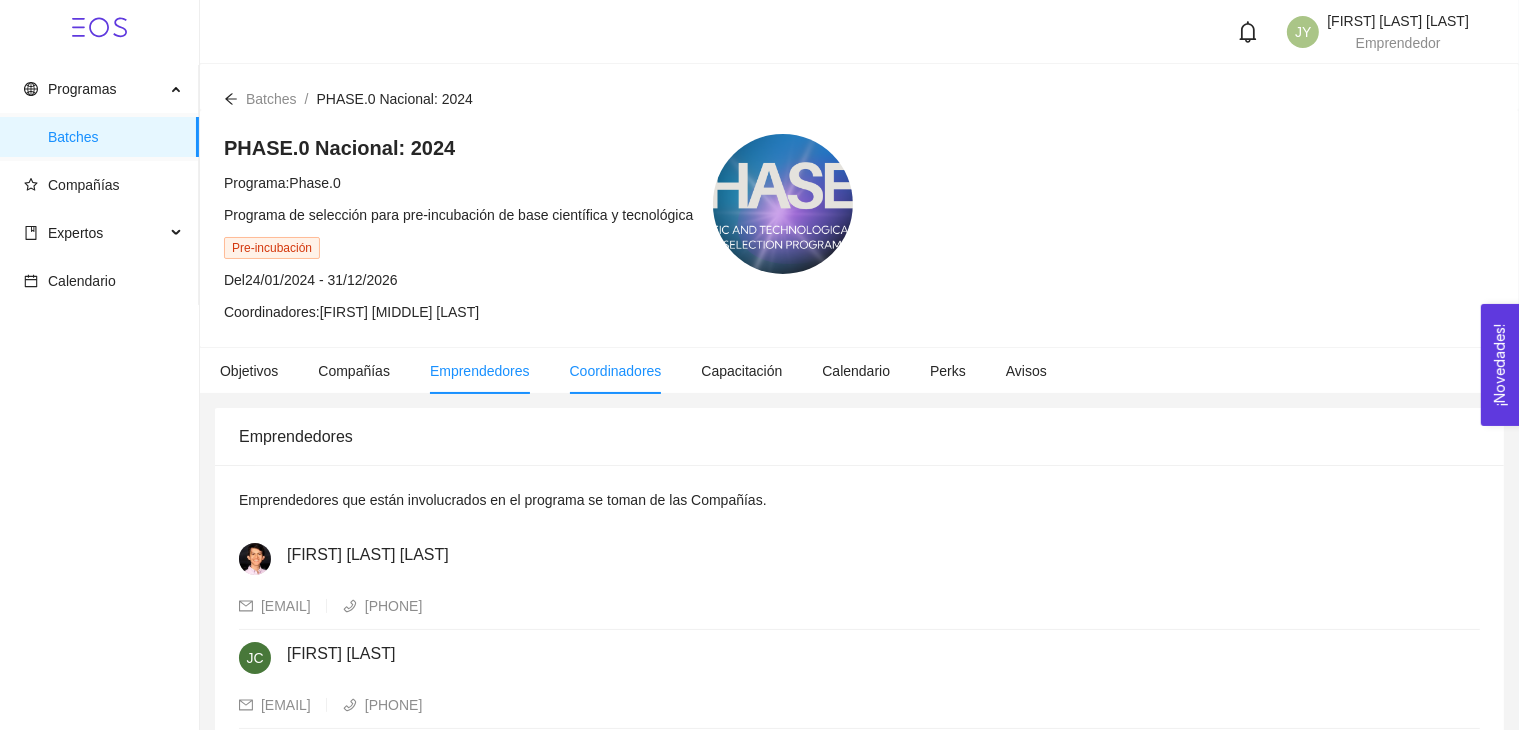 click on "Coordinadores" at bounding box center [616, 371] 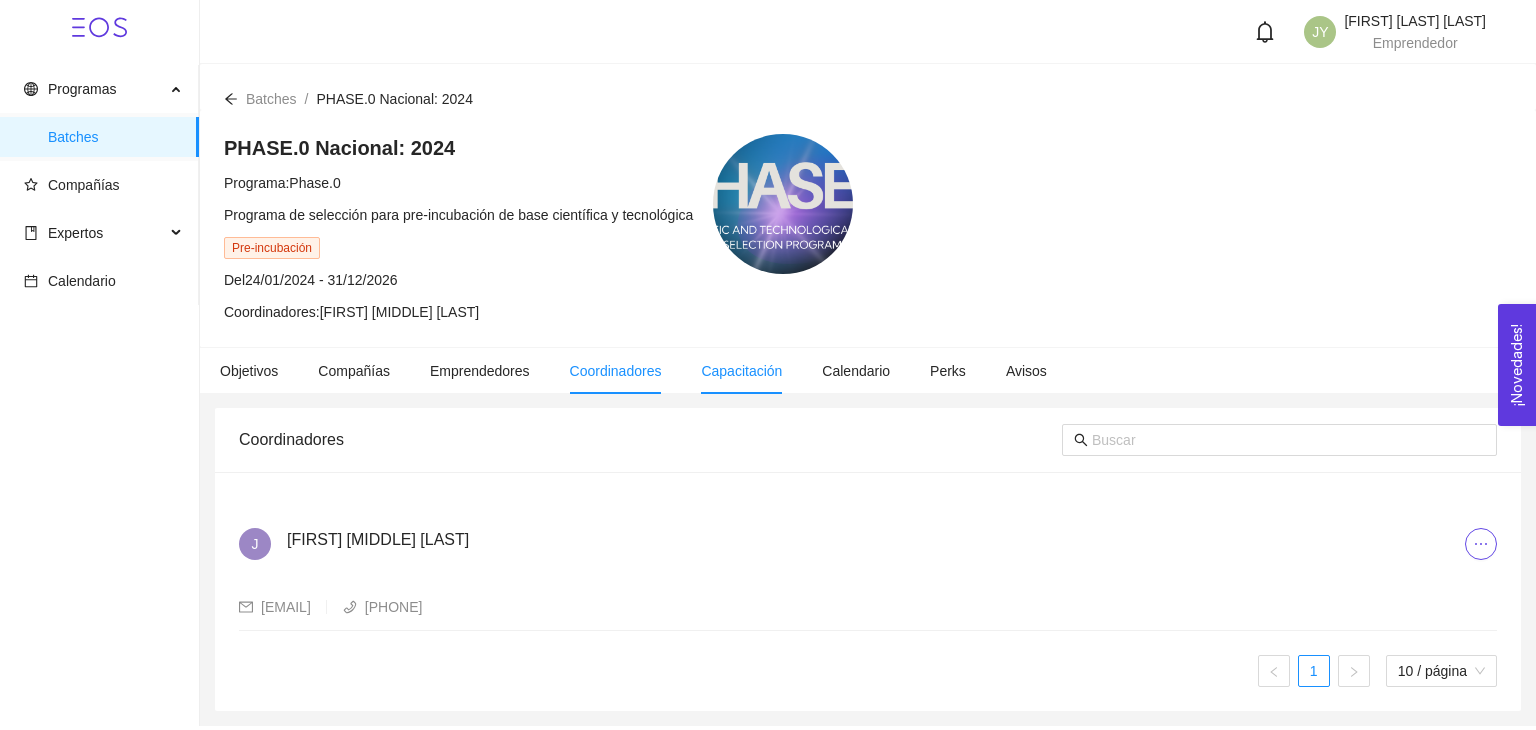 click on "Capacitación" at bounding box center [741, 371] 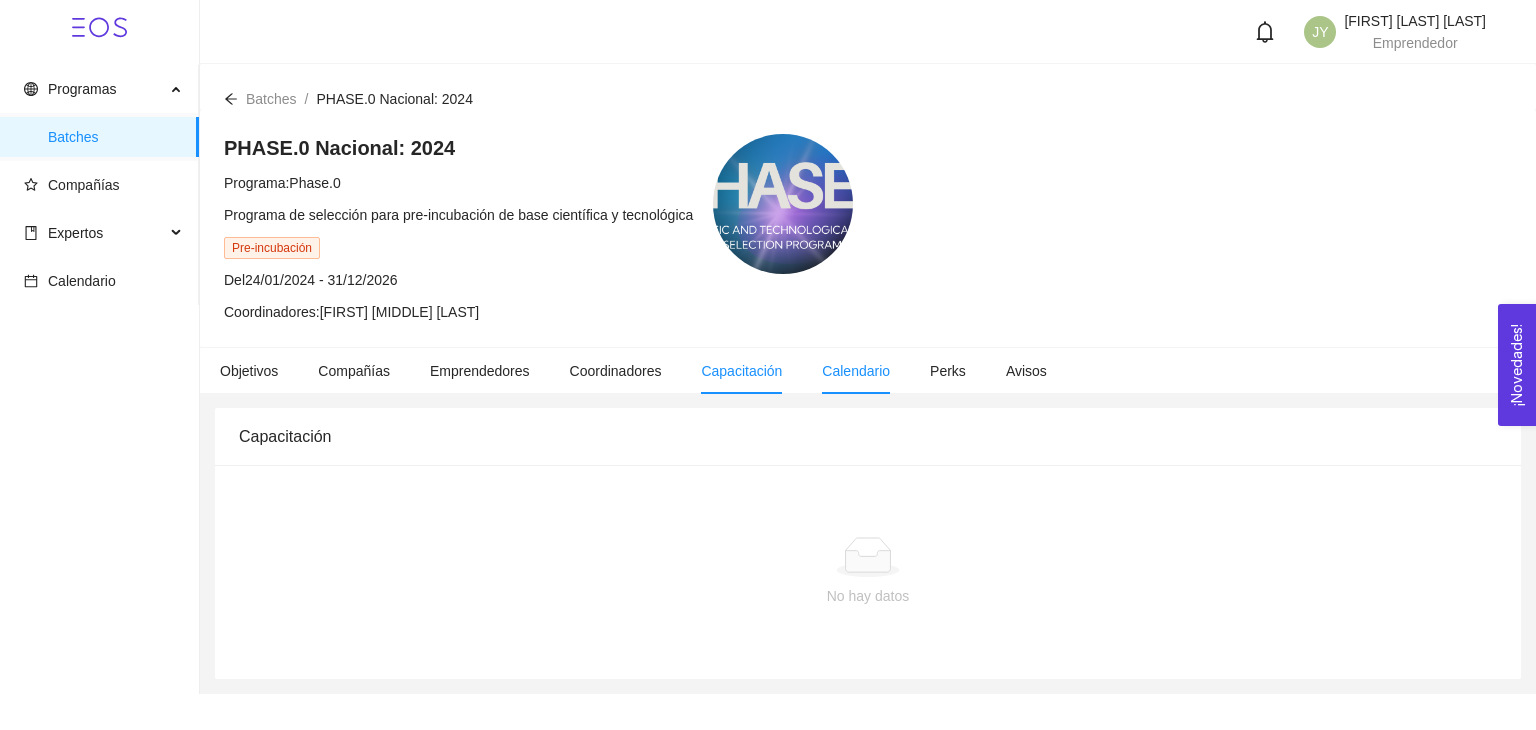 click on "Calendario" at bounding box center (856, 371) 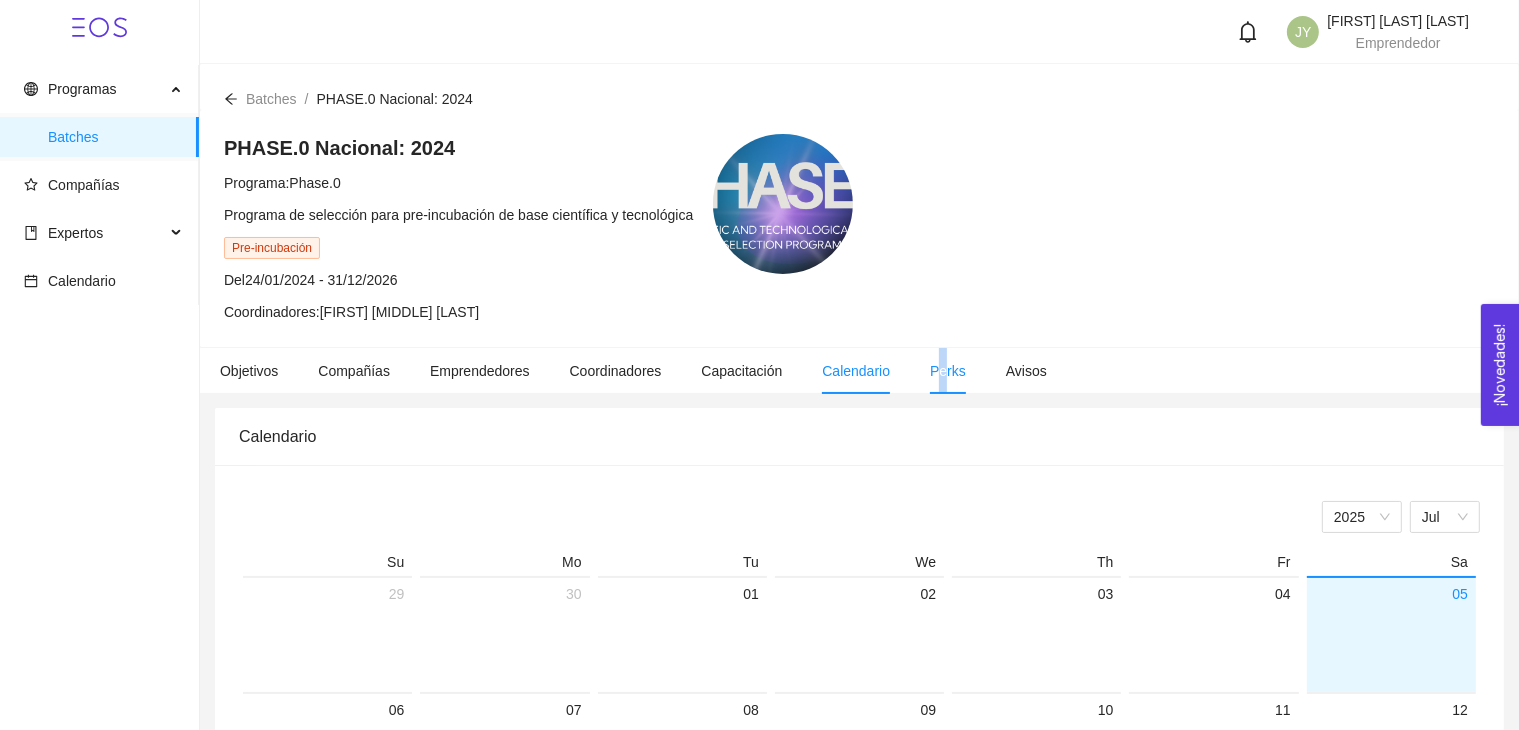 click on "Perks" at bounding box center [948, 371] 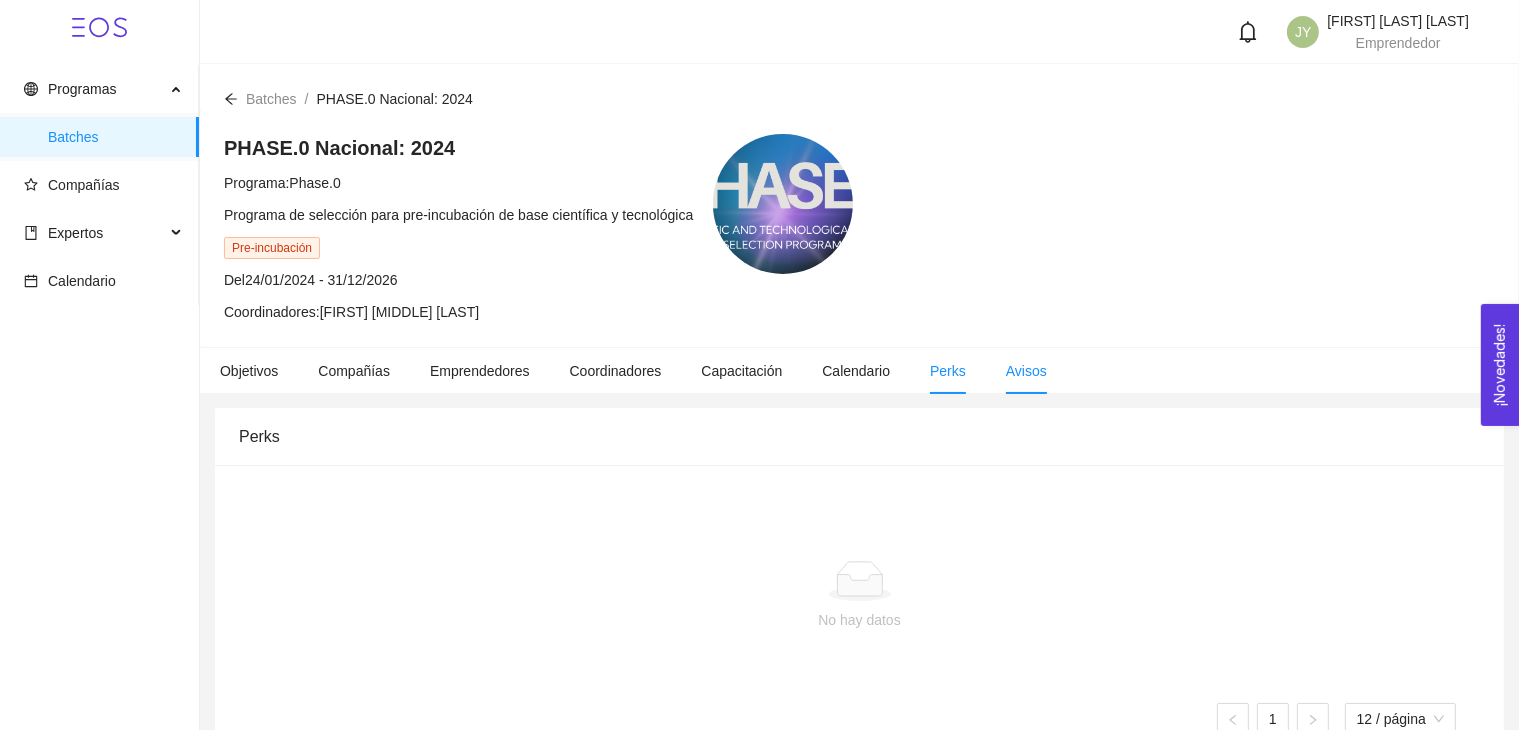 click on "Avisos" at bounding box center (1026, 371) 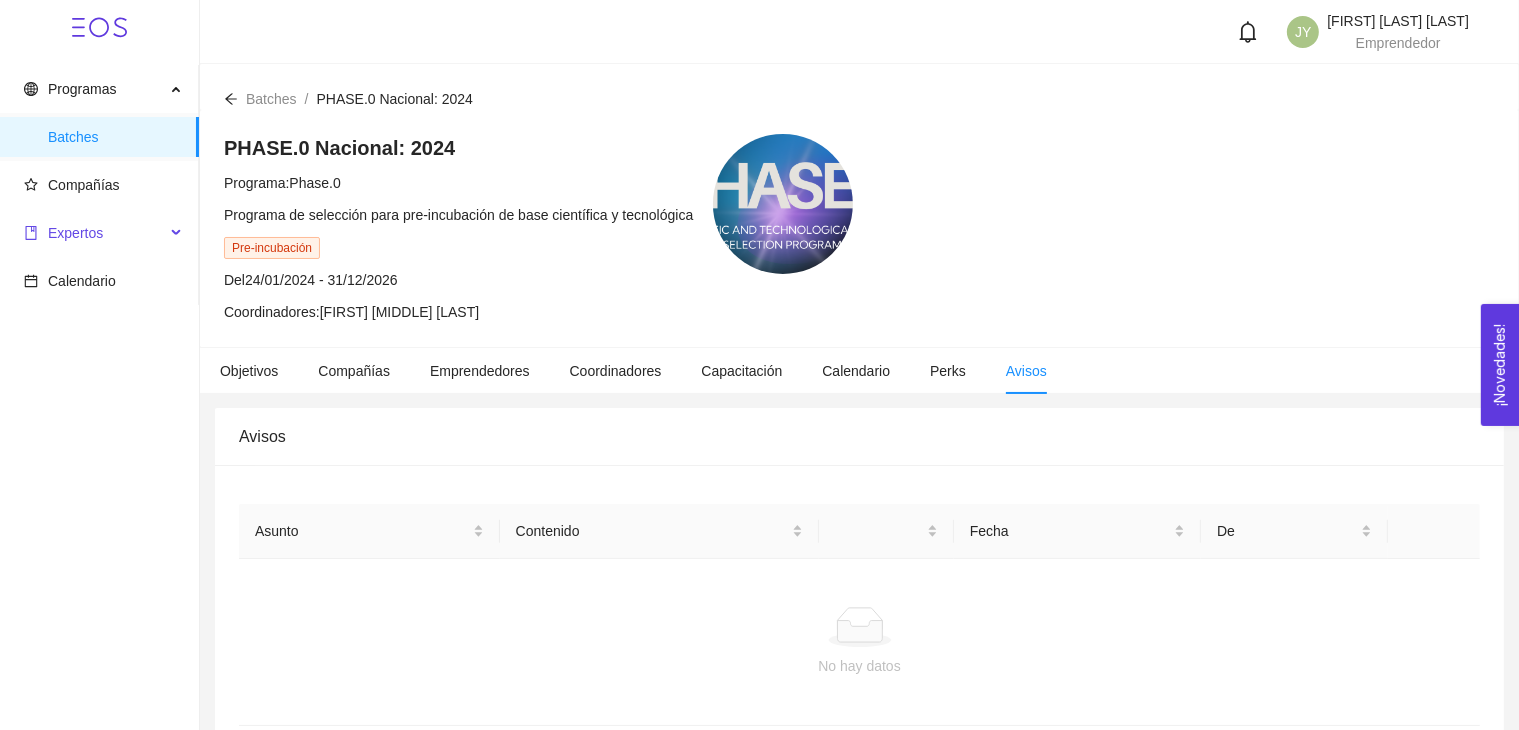 click on "Expertos" at bounding box center (99, 233) 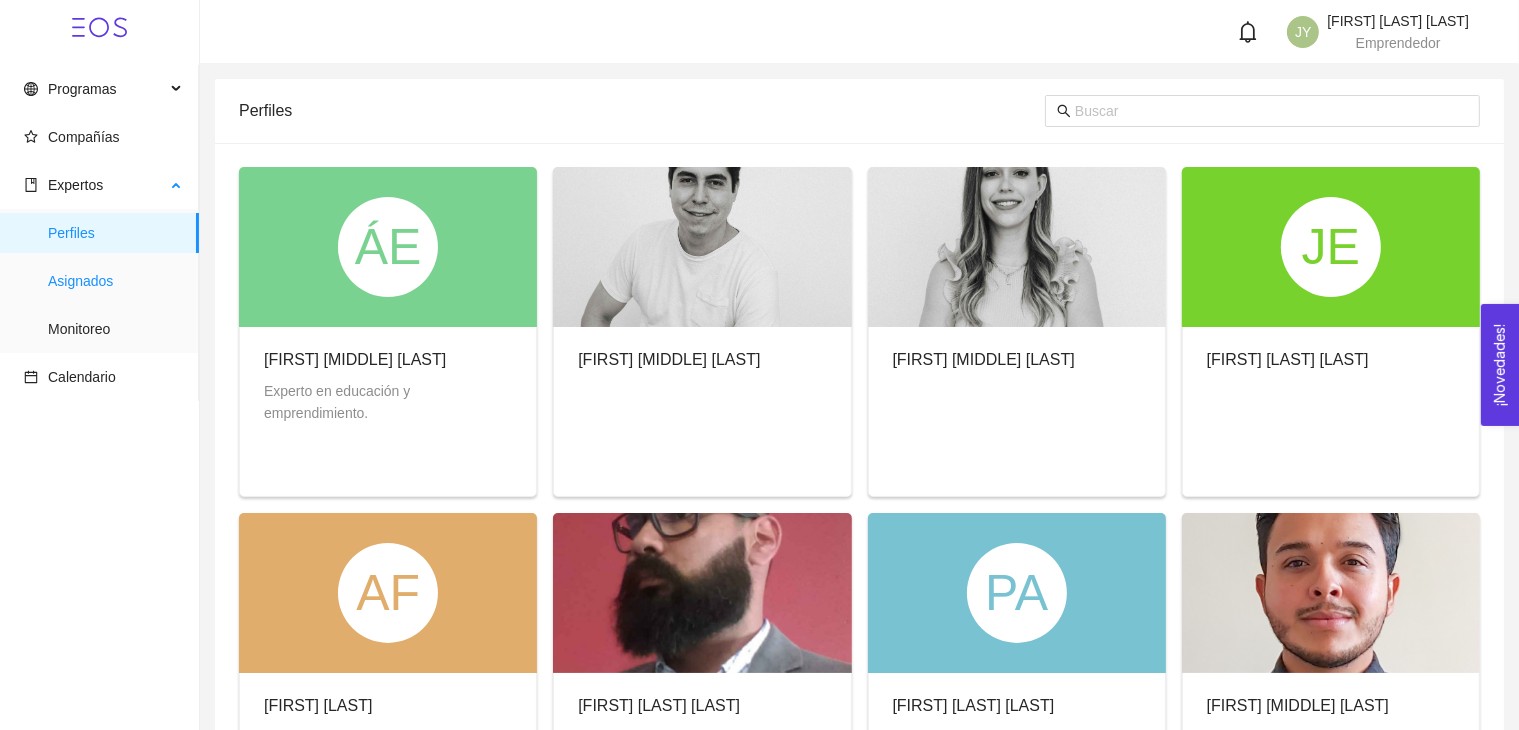 click on "Asignados" at bounding box center (115, 281) 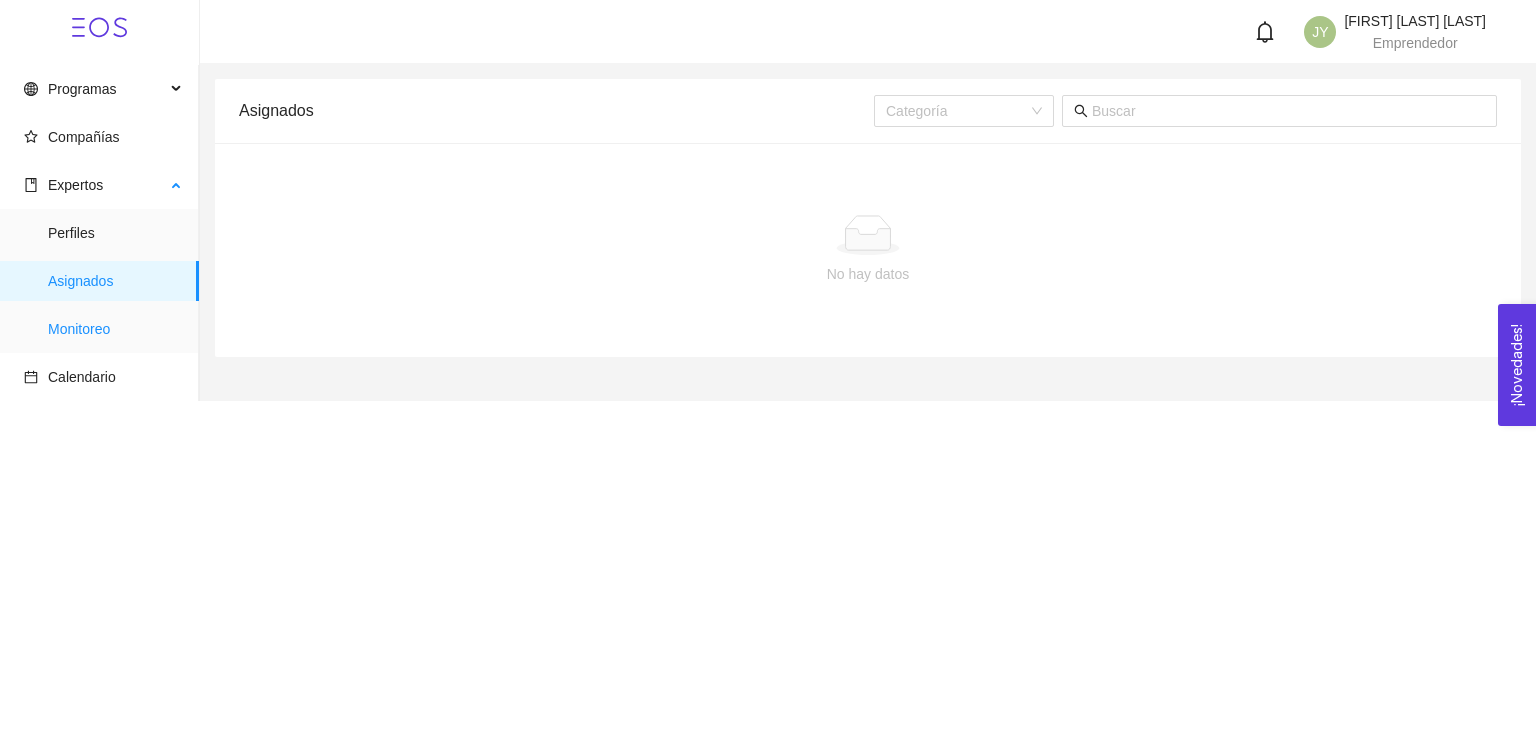 click on "Monitoreo" at bounding box center [115, 329] 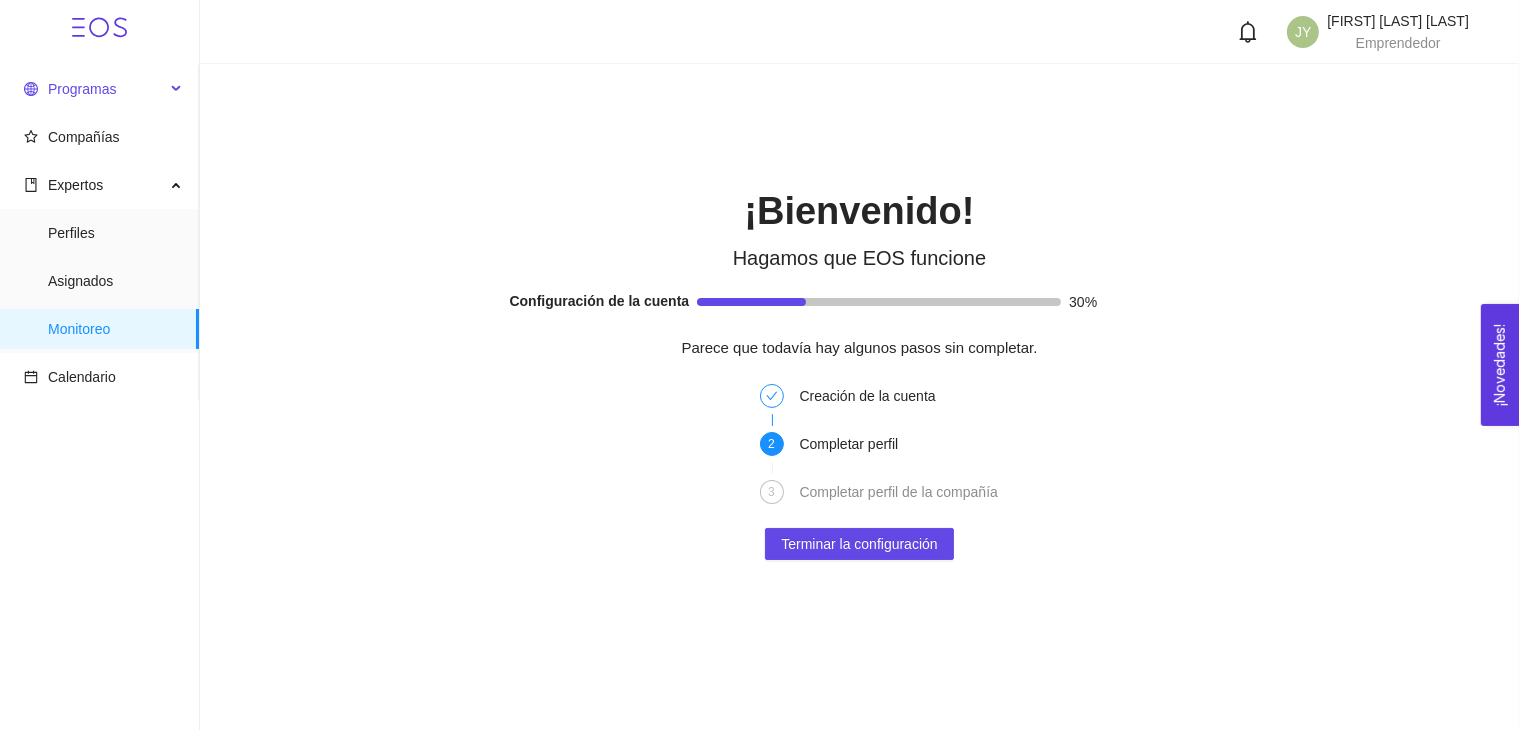 click on "Programas" at bounding box center (94, 89) 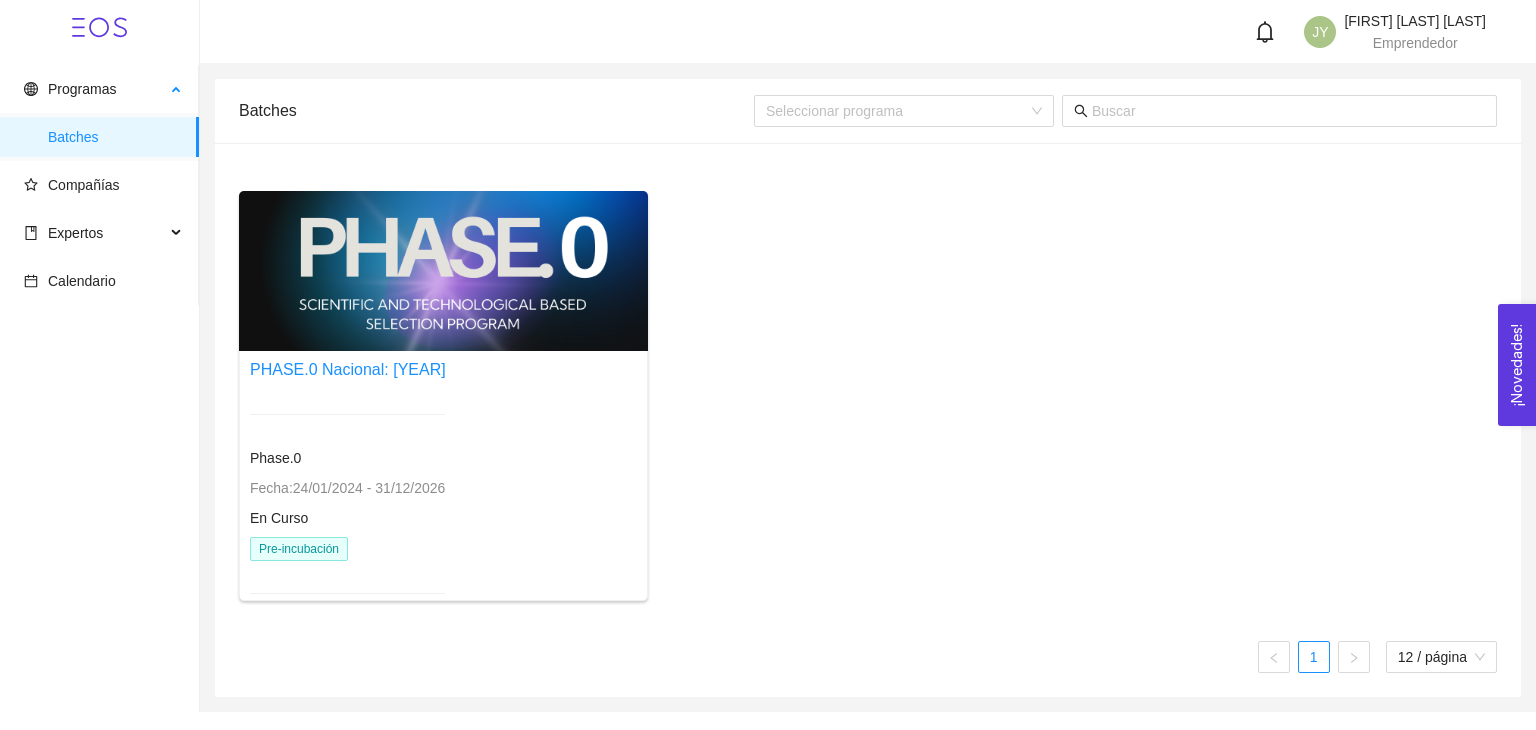 click on "Batches" at bounding box center [115, 137] 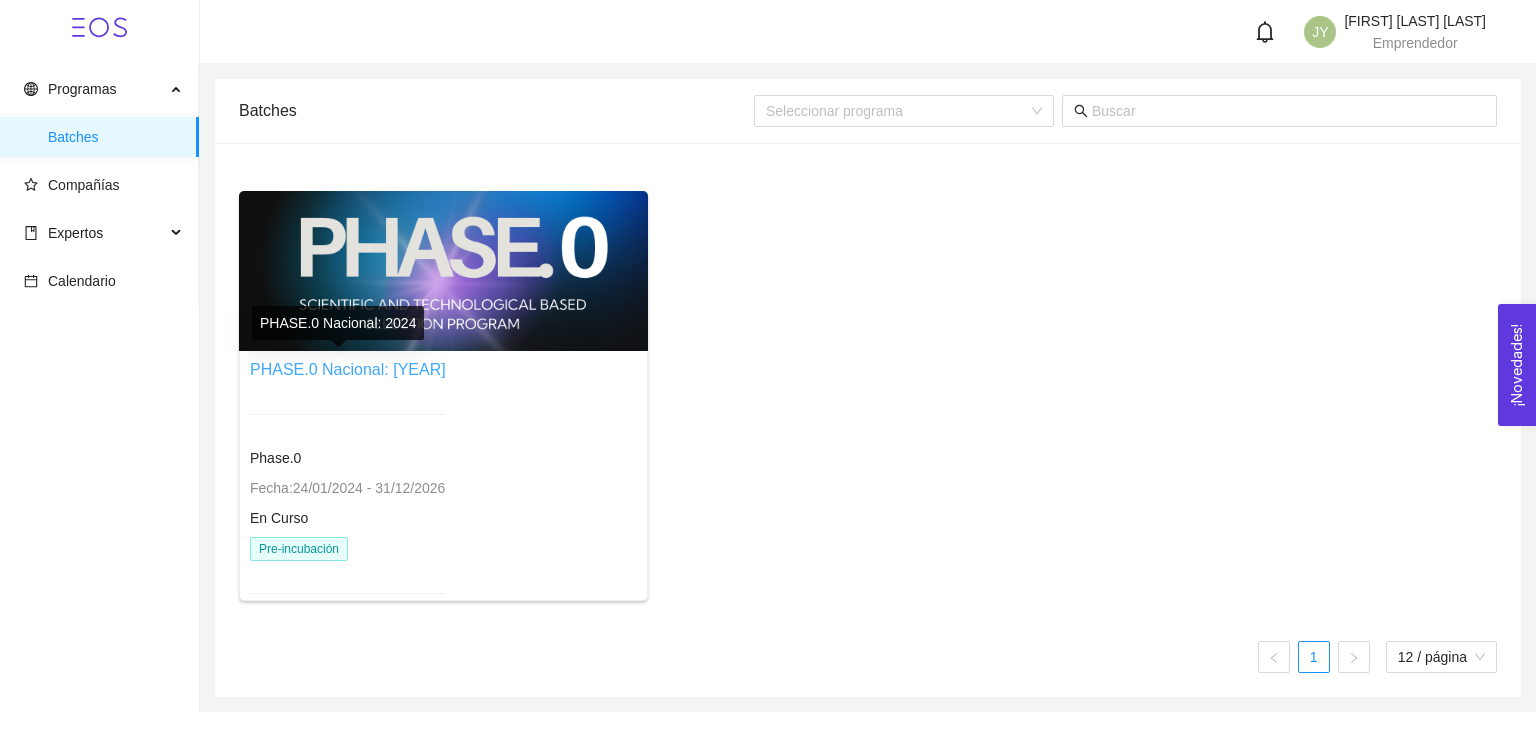 click on "PHASE.0 Nacional: [YEAR]" at bounding box center [348, 369] 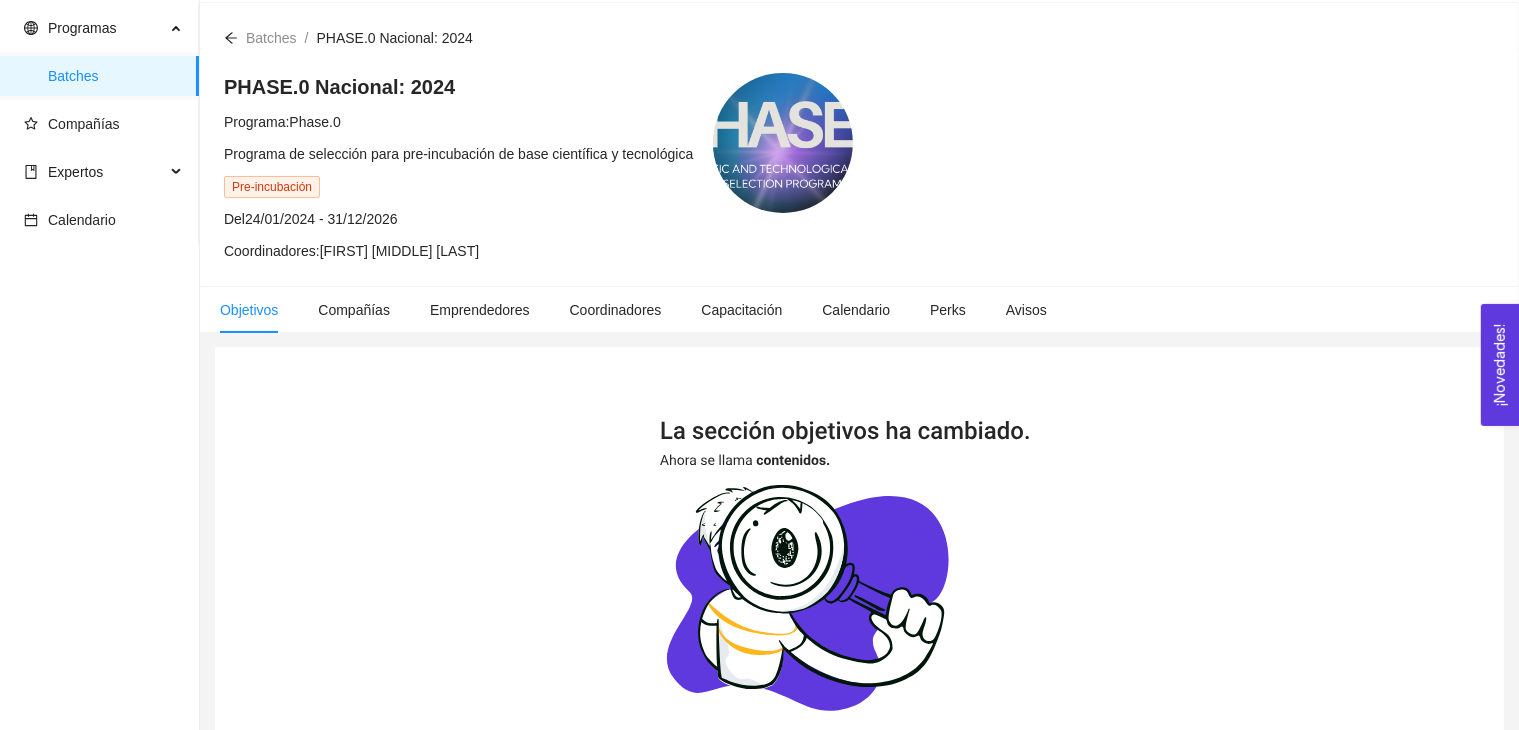 scroll, scrollTop: 0, scrollLeft: 0, axis: both 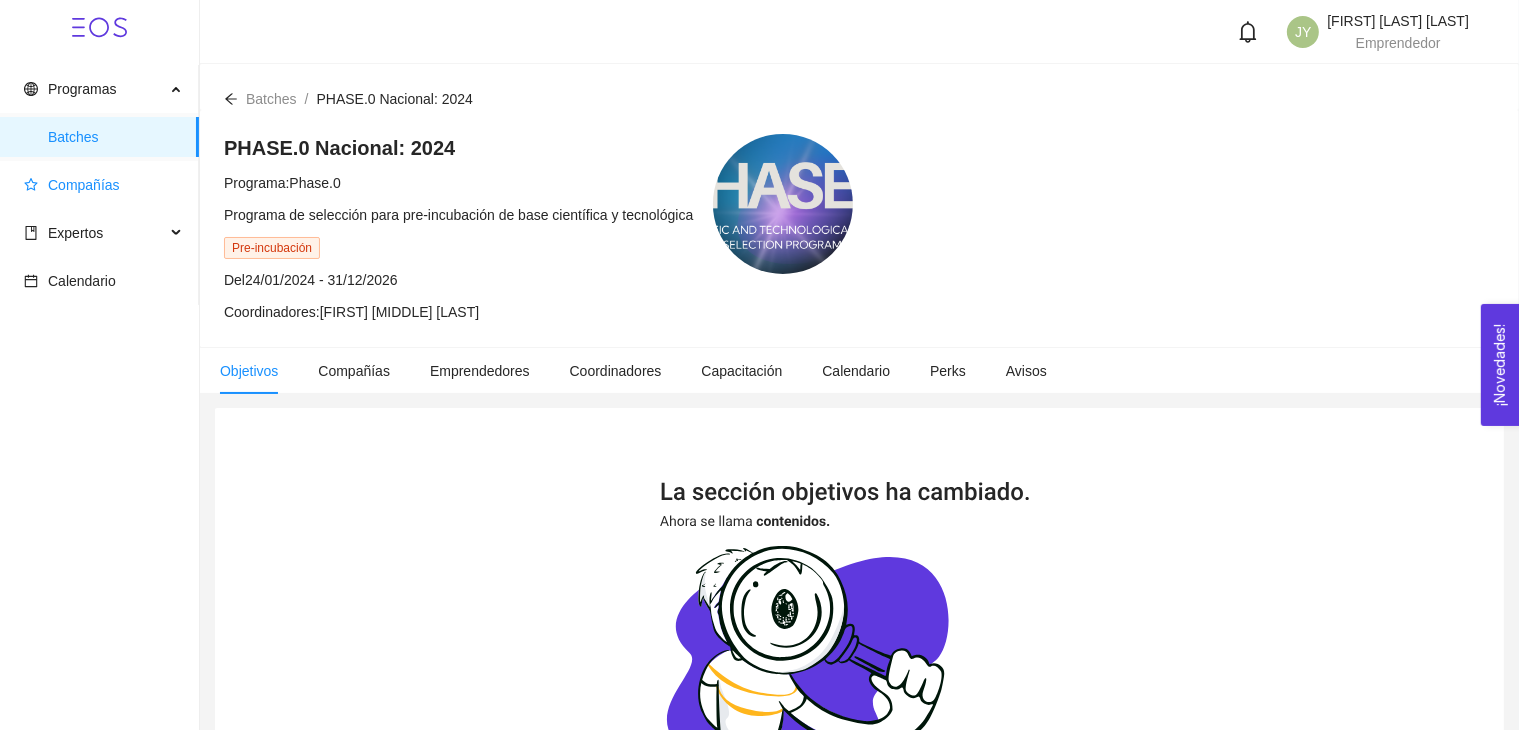 click on "Compañías" at bounding box center [103, 185] 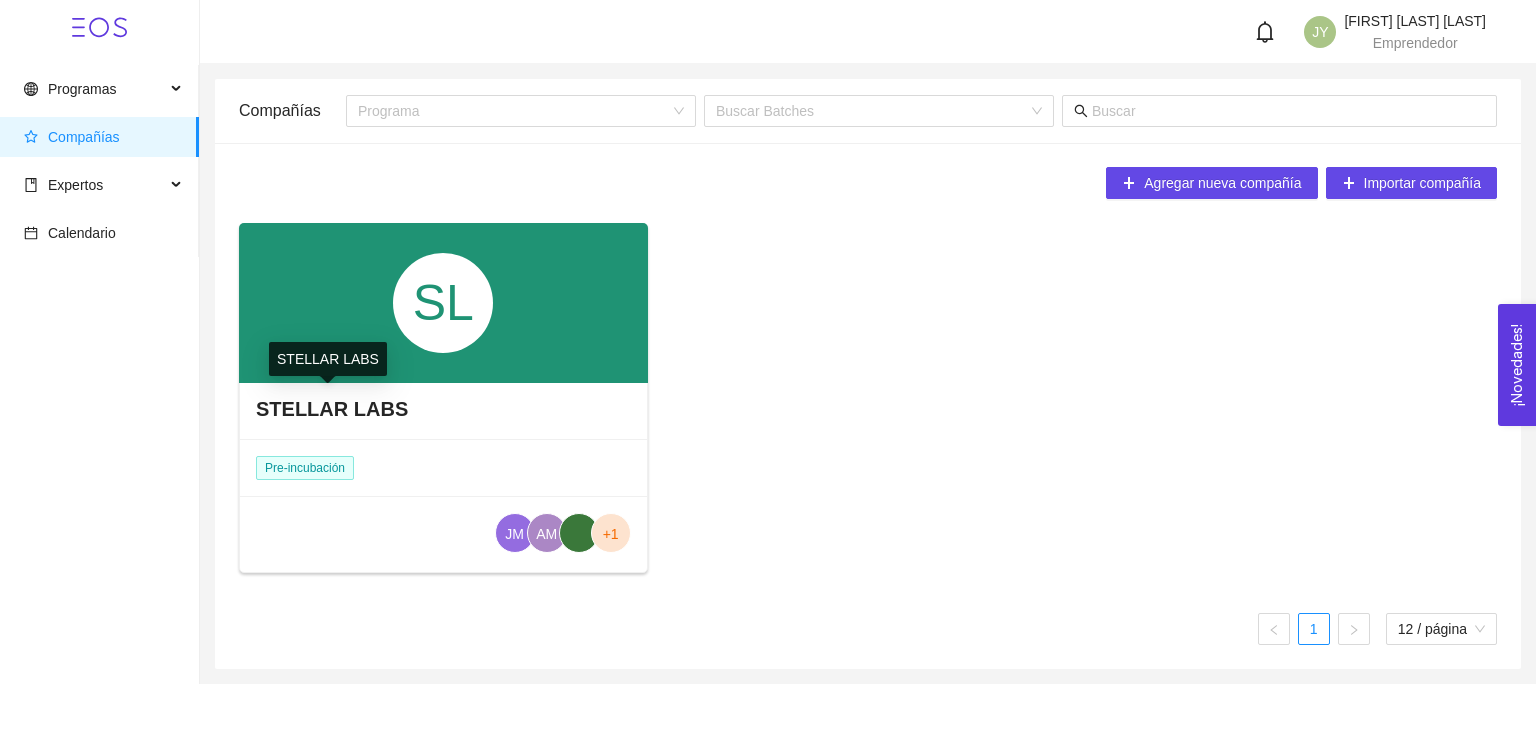 click on "STELLAR LABS" at bounding box center [332, 409] 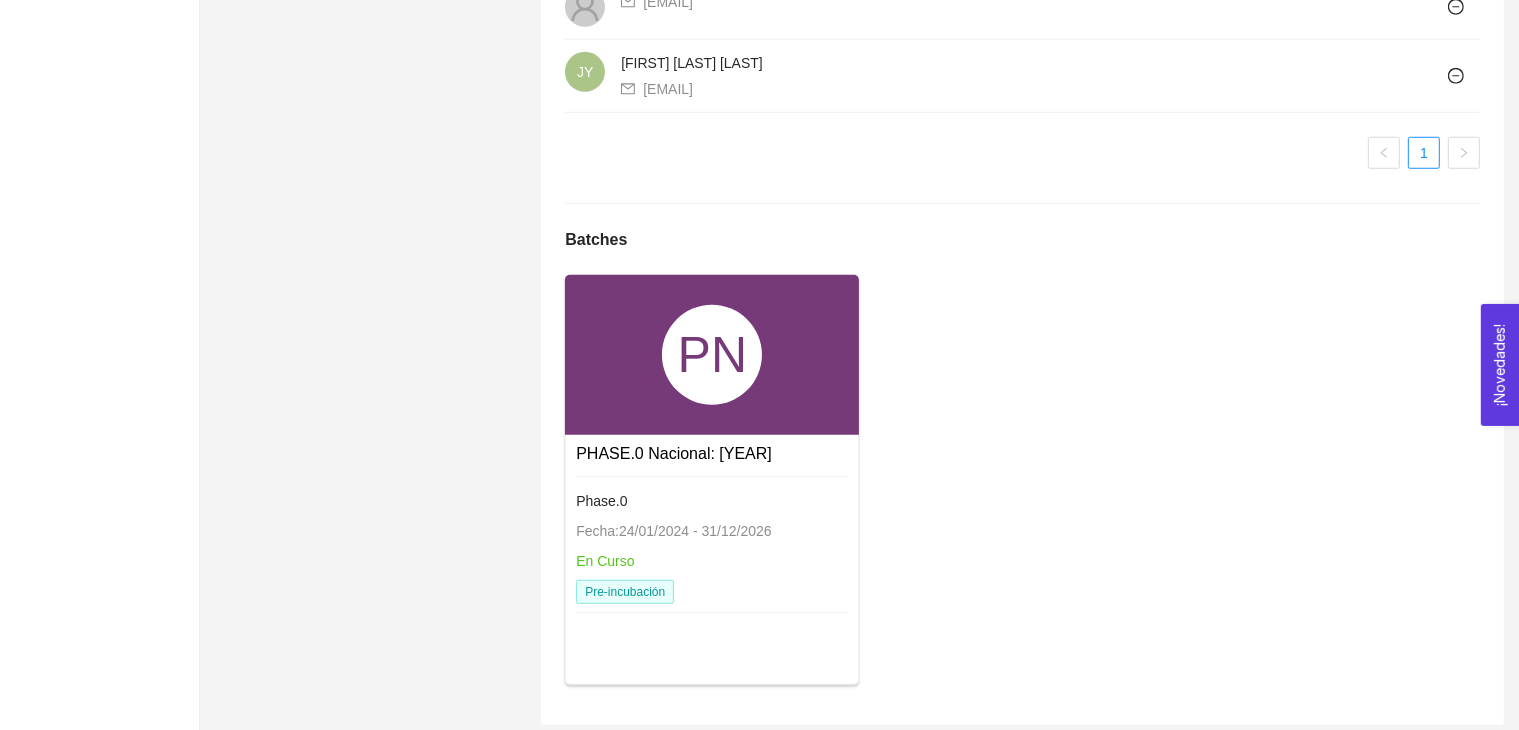 scroll, scrollTop: 1522, scrollLeft: 0, axis: vertical 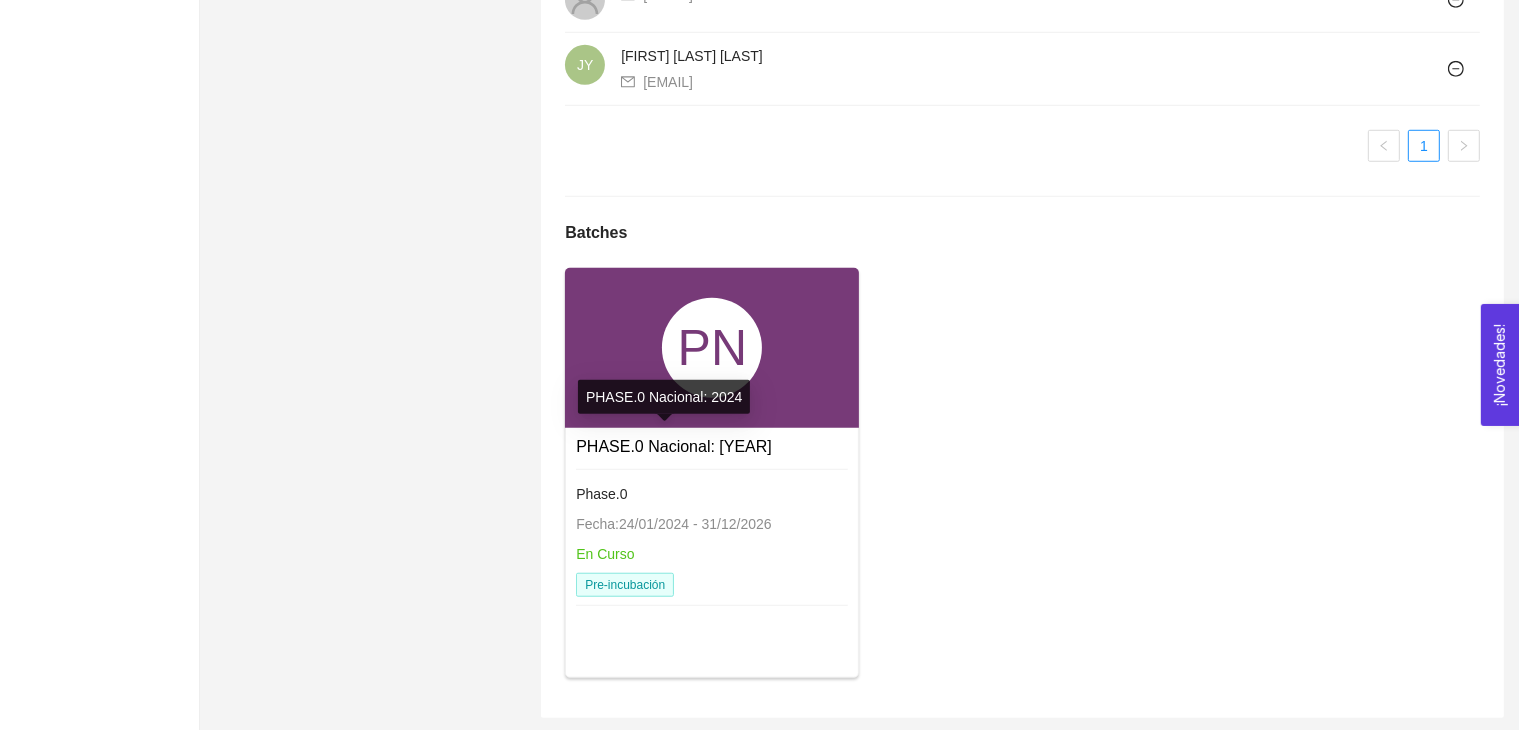 click on "PHASE.0 Nacional: [YEAR]" at bounding box center (674, 446) 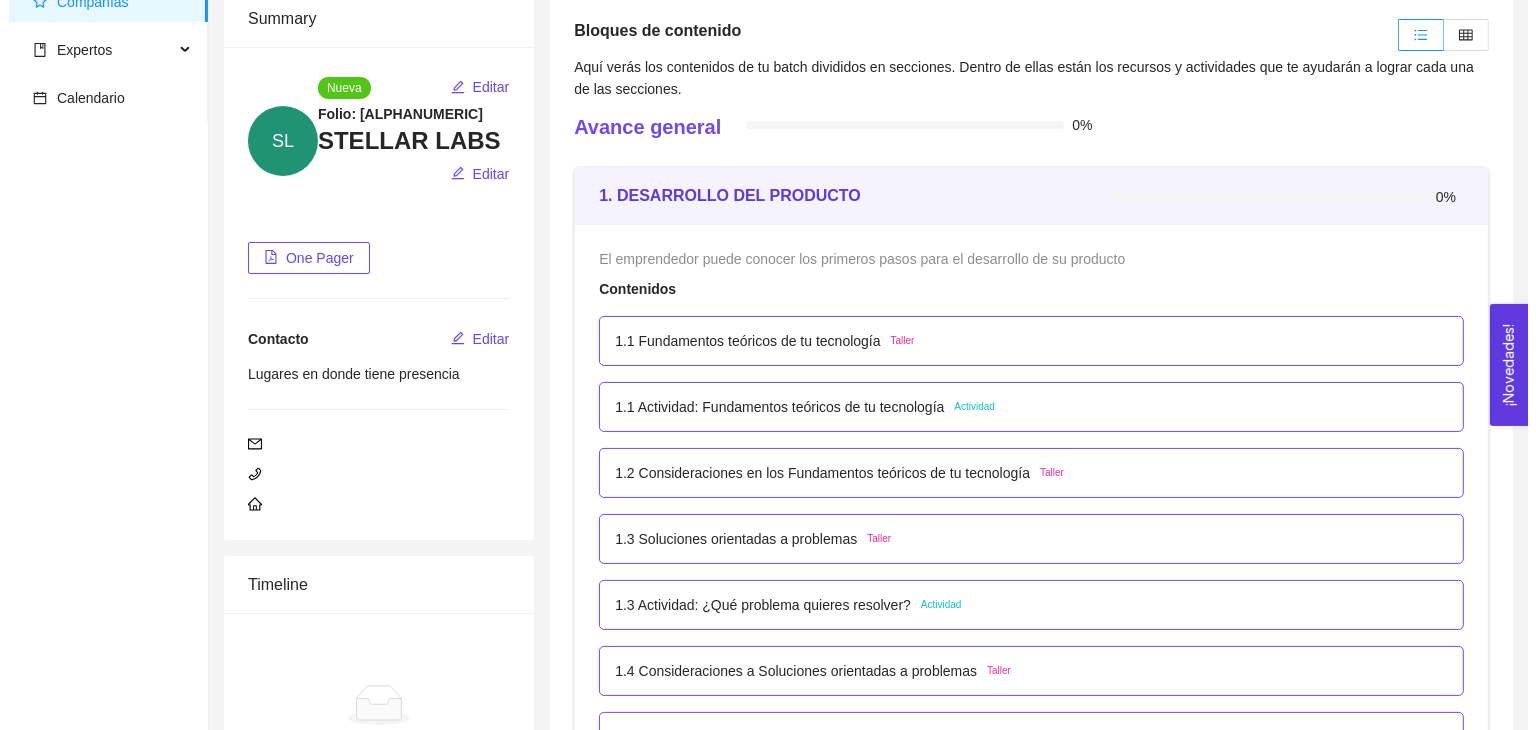 scroll, scrollTop: 136, scrollLeft: 0, axis: vertical 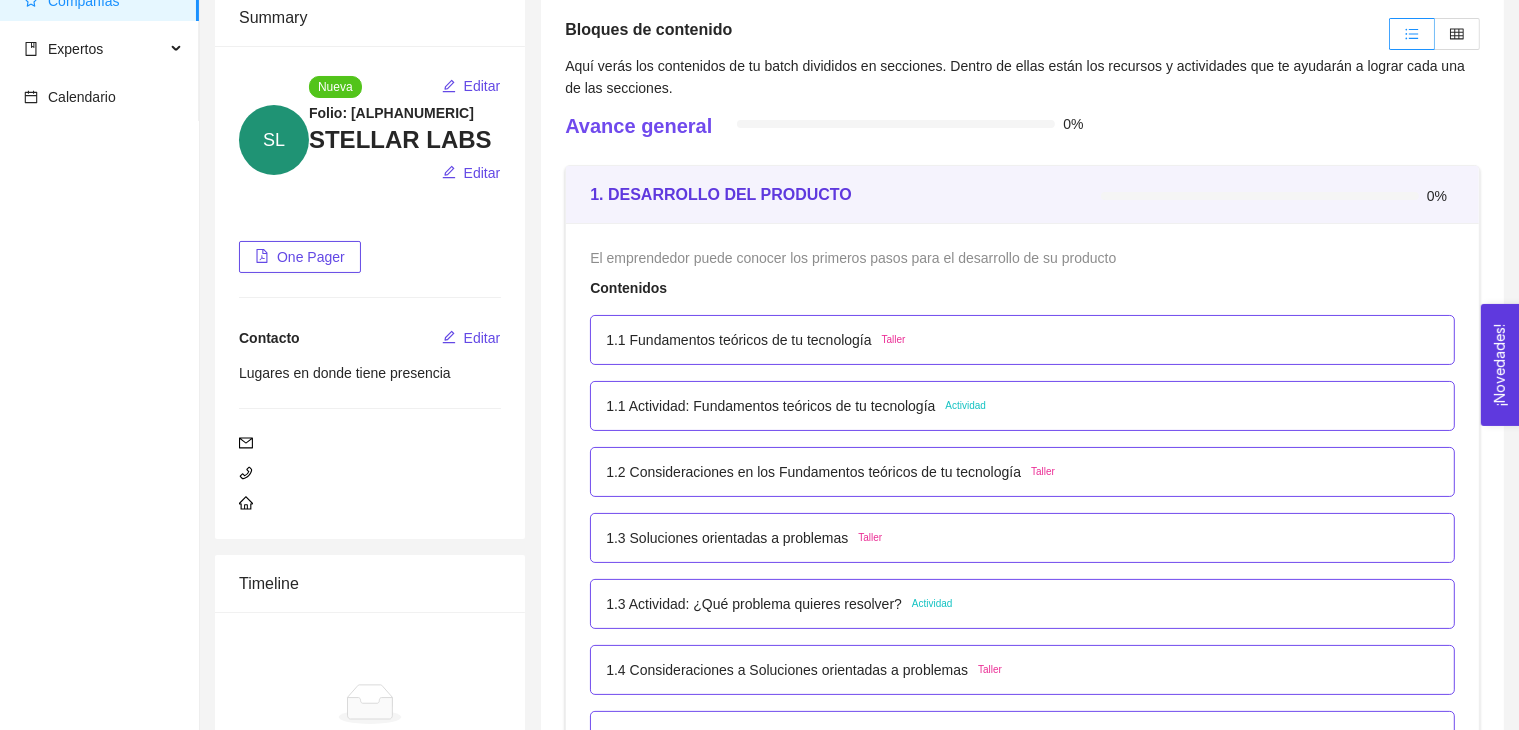 click on "1.1 Fundamentos teóricos de tu tecnología" at bounding box center [738, 340] 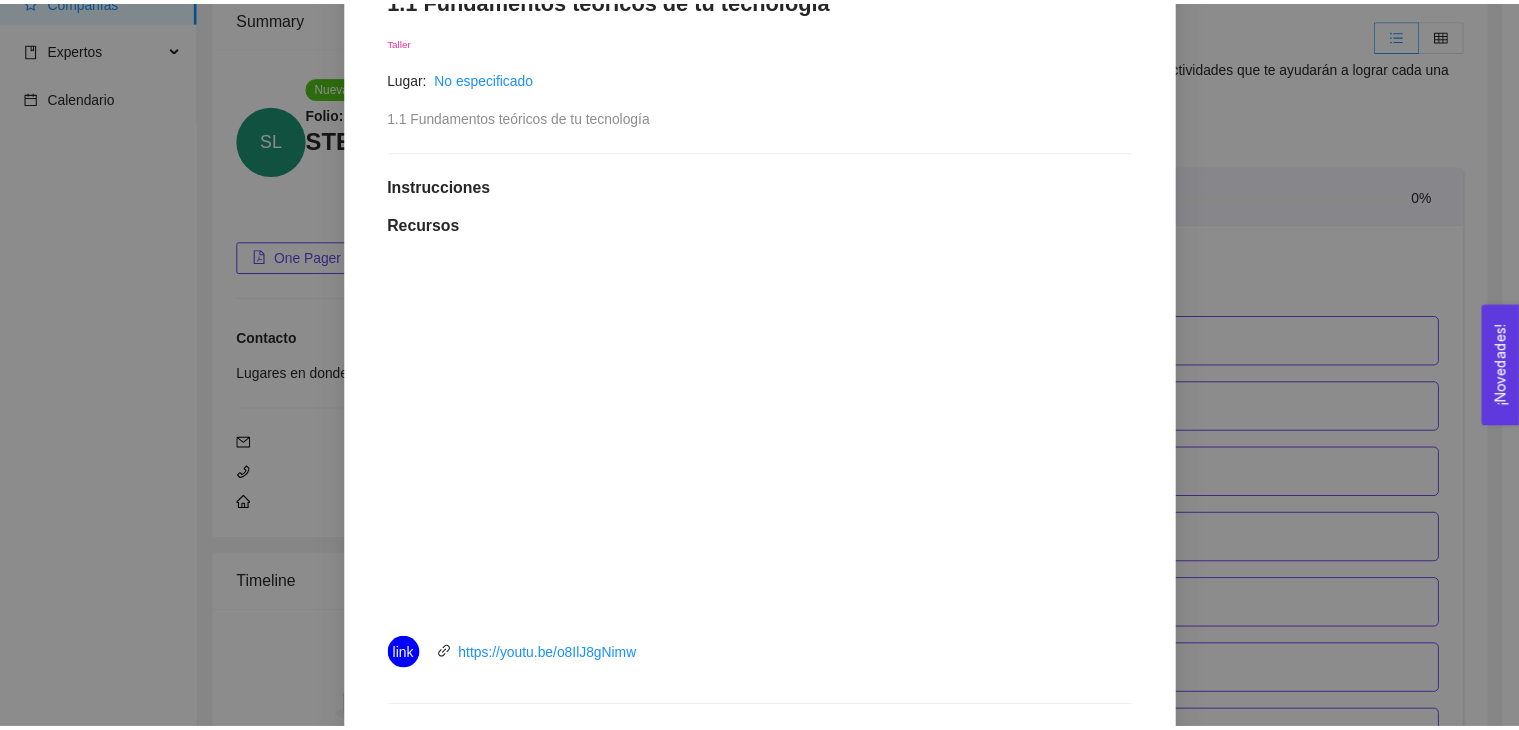 scroll, scrollTop: 360, scrollLeft: 0, axis: vertical 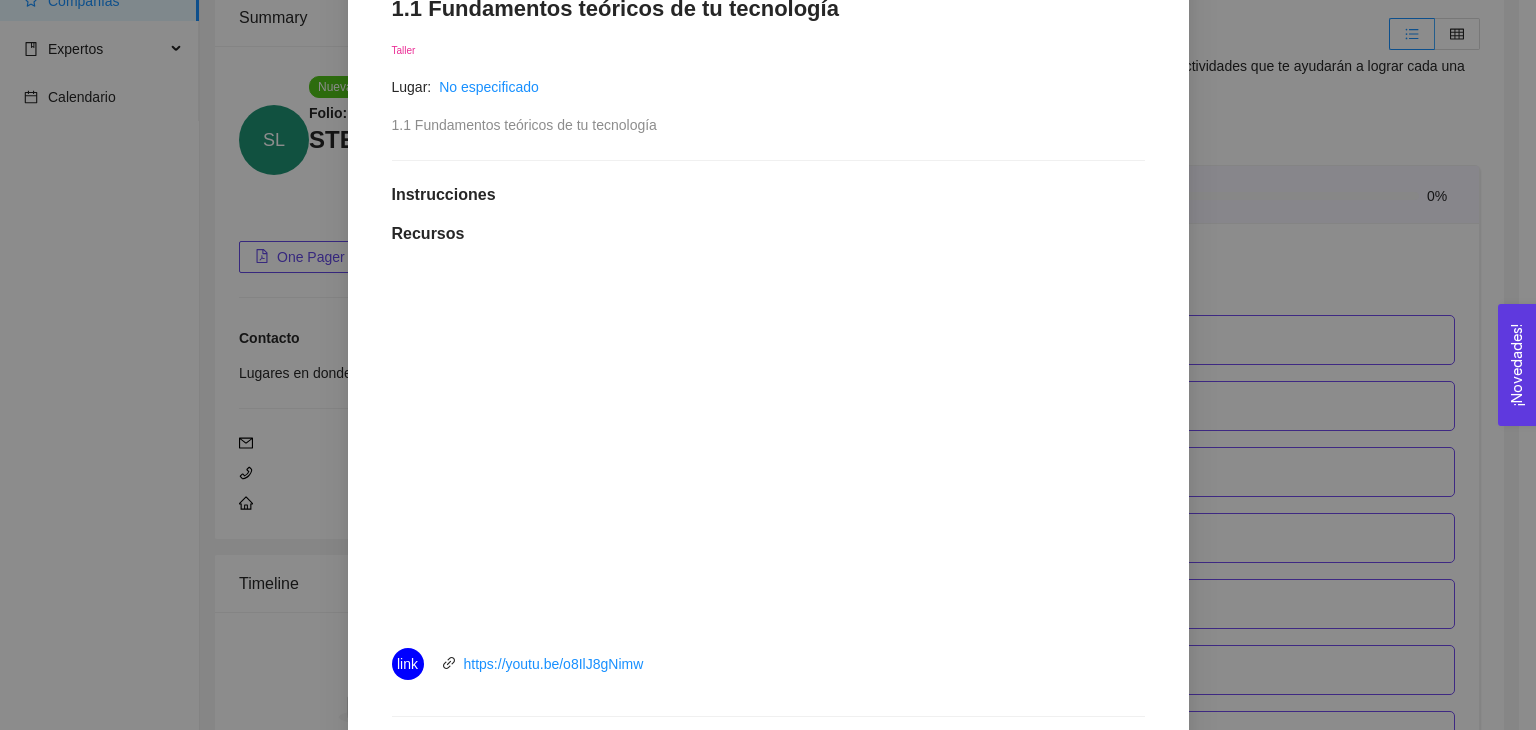 click on "El emprendedor puede conocer los primeros pasos para el desarrollo de su producto
Asignado por [FIRST] [MIDDLE] [LAST] ( Coordinador ) Pendiente Completado Verificado Anterior Siguiente 1.1 Fundamentos teóricos de tu tecnología Taller Lugar: No especificado 1.1 Fundamentos teóricos de tu tecnología Instrucciones Recursos link https://youtu.be/o8IlJ8gNimw Historial de entrega No hay datos Comentarios Enviar comentarios Cancelar Aceptar" at bounding box center [768, 365] 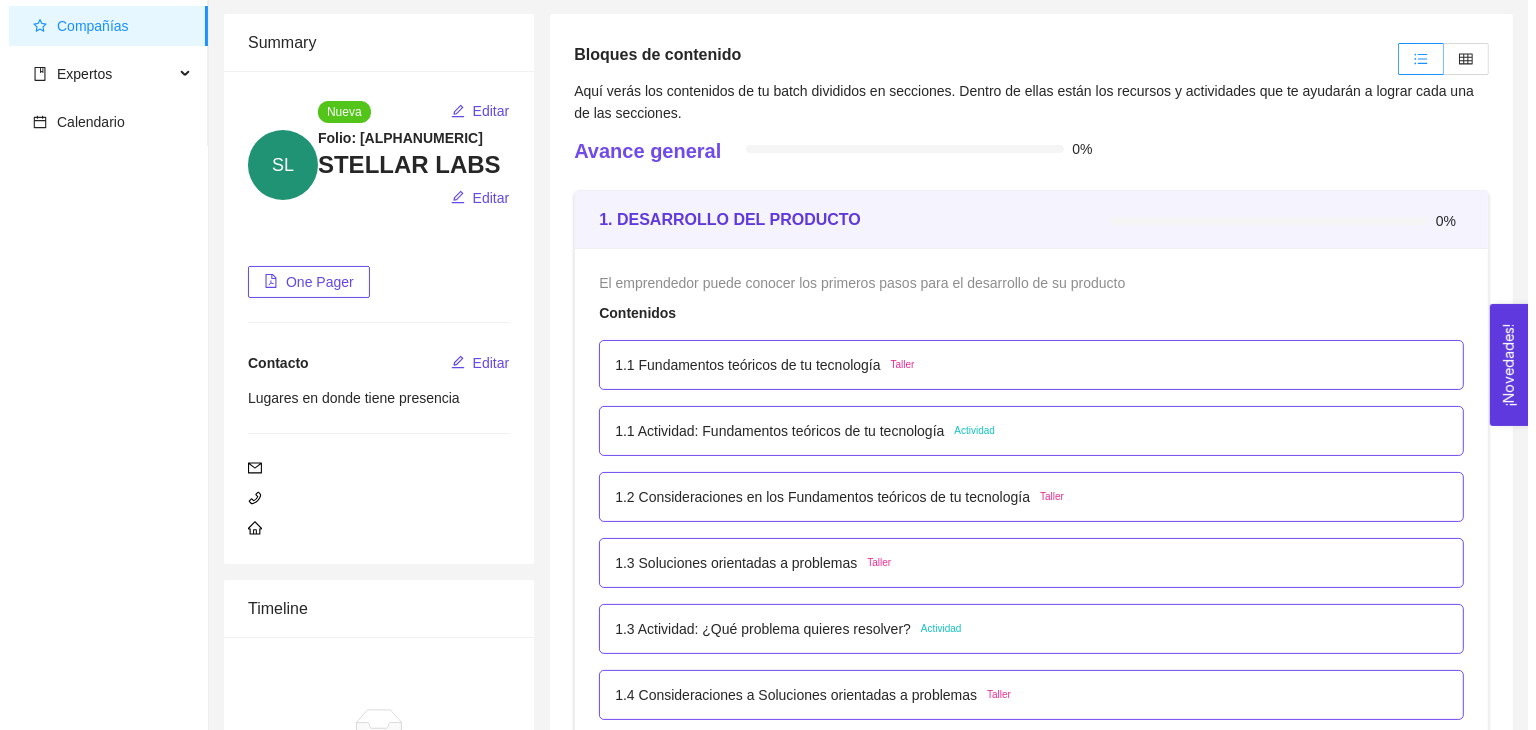 scroll, scrollTop: 112, scrollLeft: 0, axis: vertical 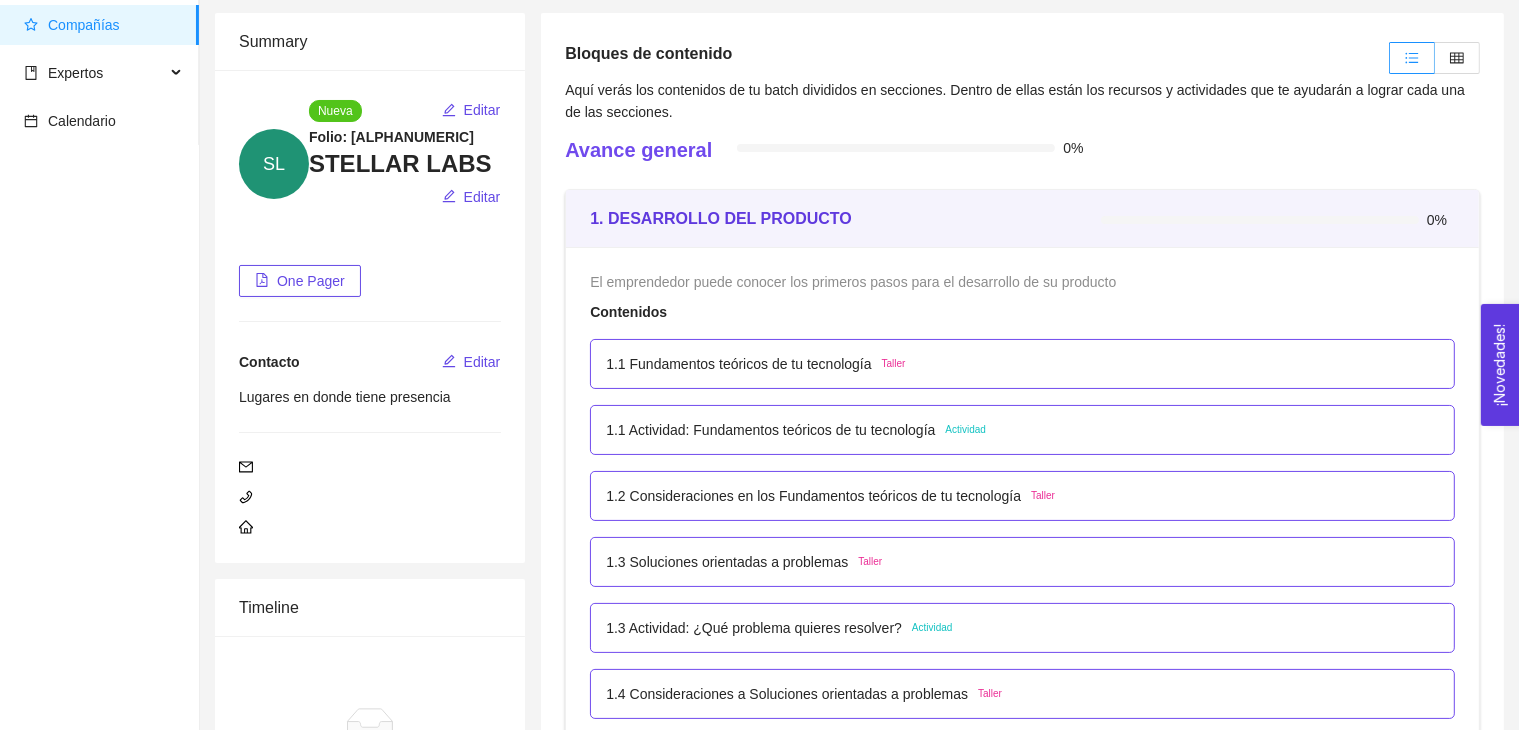 click on "1.1 Fundamentos teóricos de tu tecnología" at bounding box center [738, 364] 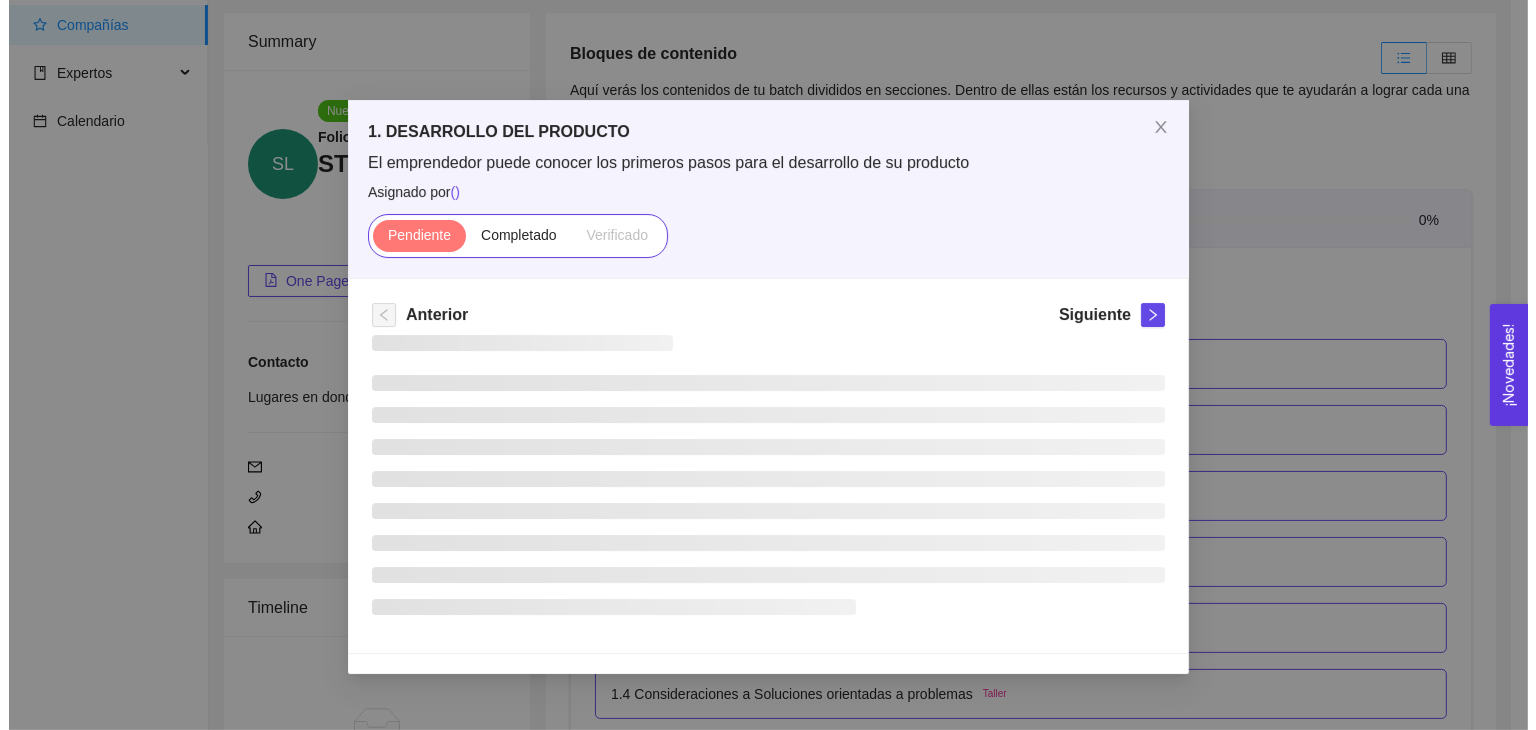 scroll, scrollTop: 0, scrollLeft: 0, axis: both 